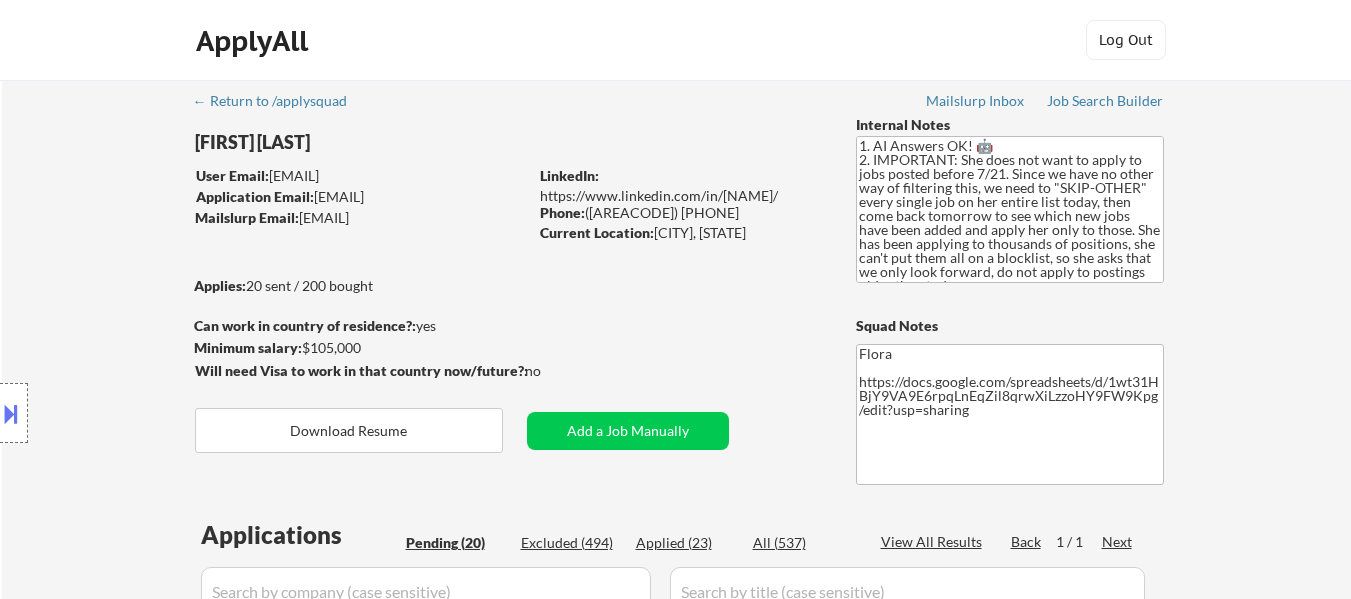 select on ""pending"" 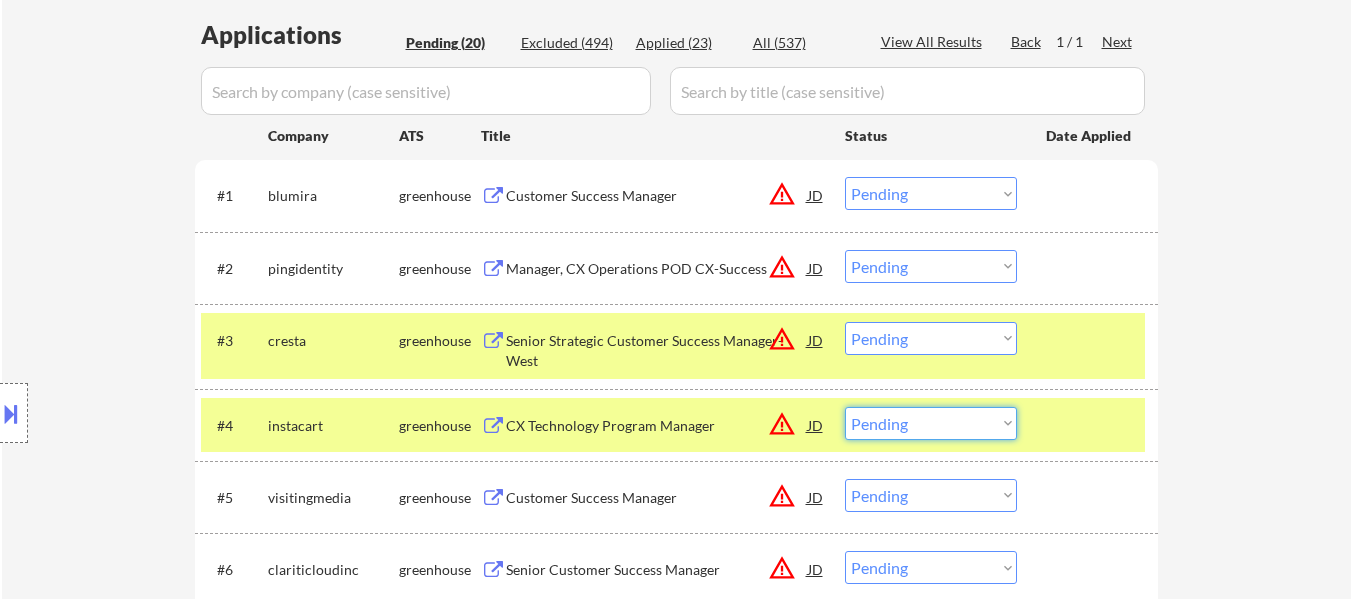 click on "Choose an option... Pending Applied Excluded (Questions) Excluded (Expired) Excluded (Location) Excluded (Bad Match) Excluded (Blocklist) Excluded (Salary) Excluded (Other)" at bounding box center (931, 423) 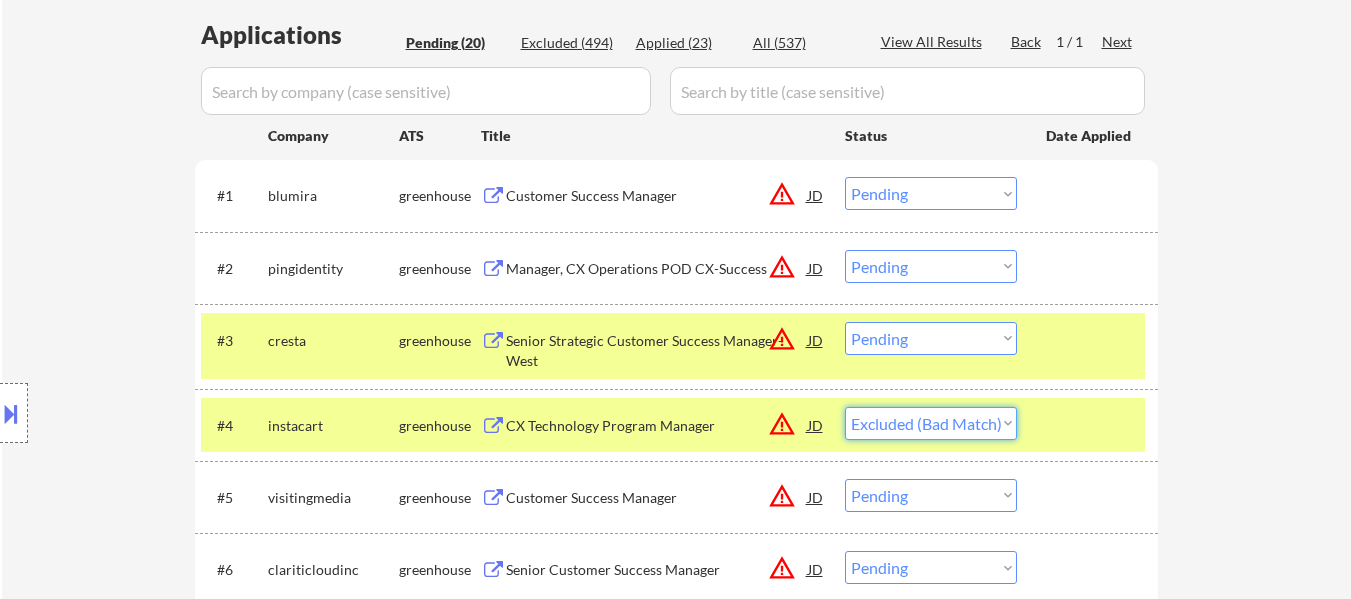 click on "Choose an option... Pending Applied Excluded (Questions) Excluded (Expired) Excluded (Location) Excluded (Bad Match) Excluded (Blocklist) Excluded (Salary) Excluded (Other)" at bounding box center (931, 423) 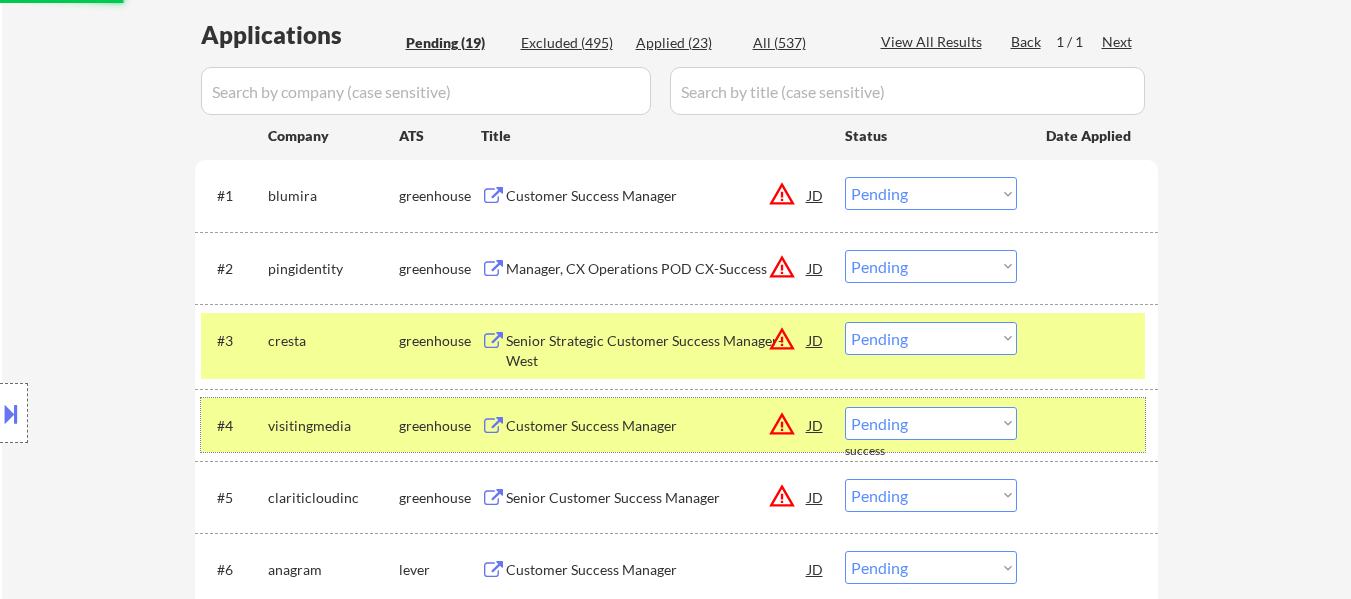 click at bounding box center [1090, 425] 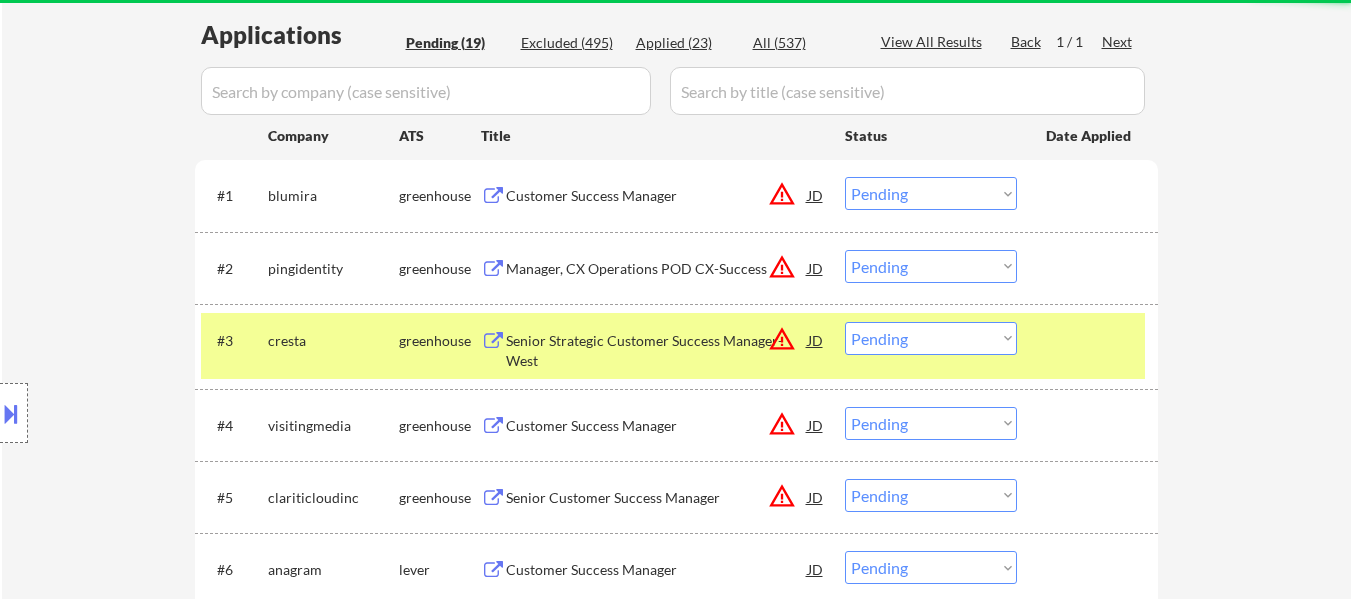 click on "#3 cresta greenhouse Senior Strategic Customer Success Manager- West  JD warning_amber Choose an option... Pending Applied Excluded (Questions) Excluded (Expired) Excluded (Location) Excluded (Bad Match) Excluded (Blocklist) Excluded (Salary) Excluded (Other)" at bounding box center [673, 346] 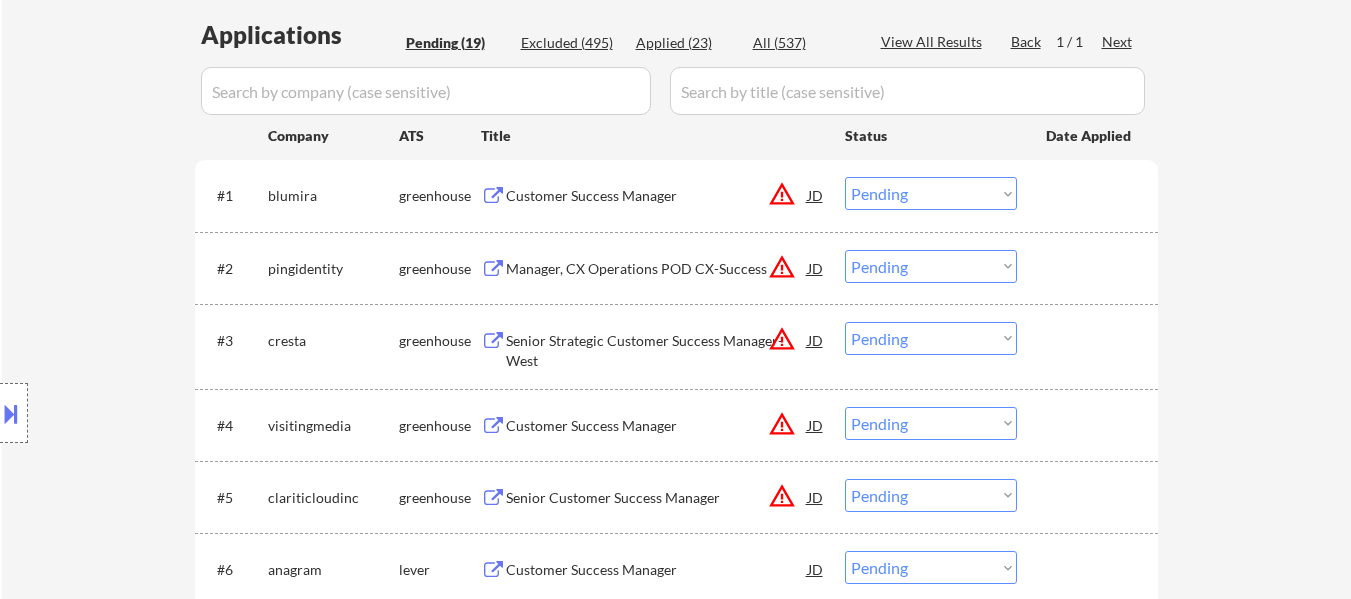 click on "Senior Strategic Customer Success Manager- West" at bounding box center [657, 350] 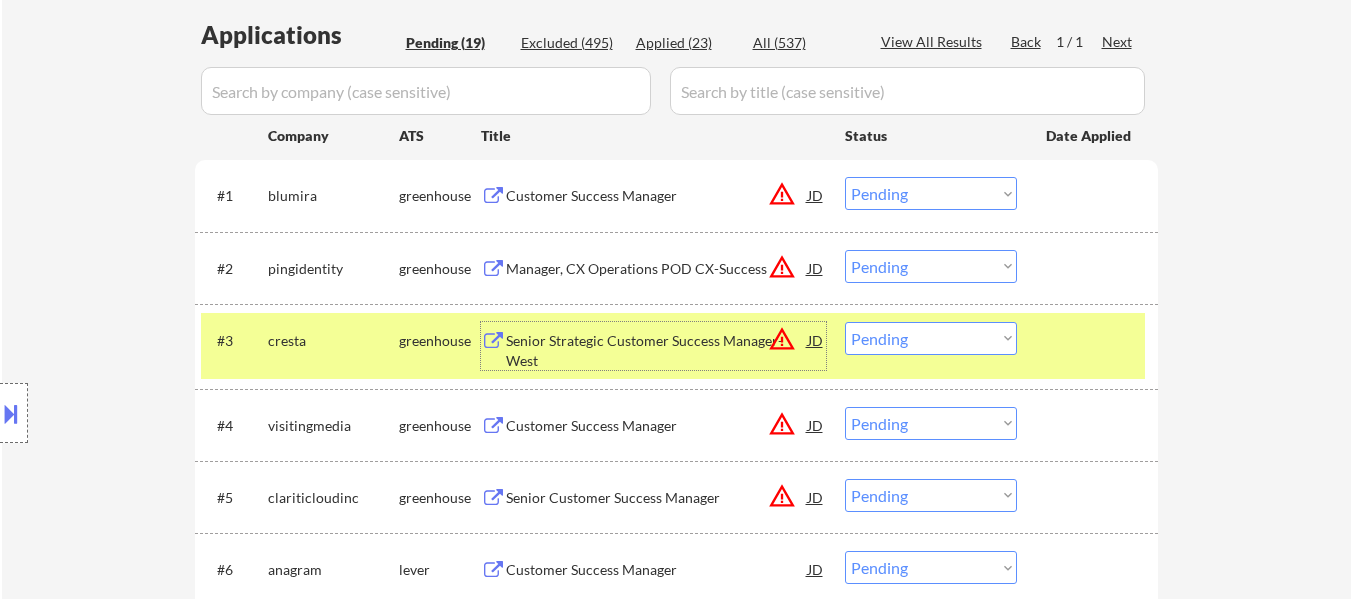 click on "Choose an option... Pending Applied Excluded (Questions) Excluded (Expired) Excluded (Location) Excluded (Bad Match) Excluded (Blocklist) Excluded (Salary) Excluded (Other)" at bounding box center [931, 423] 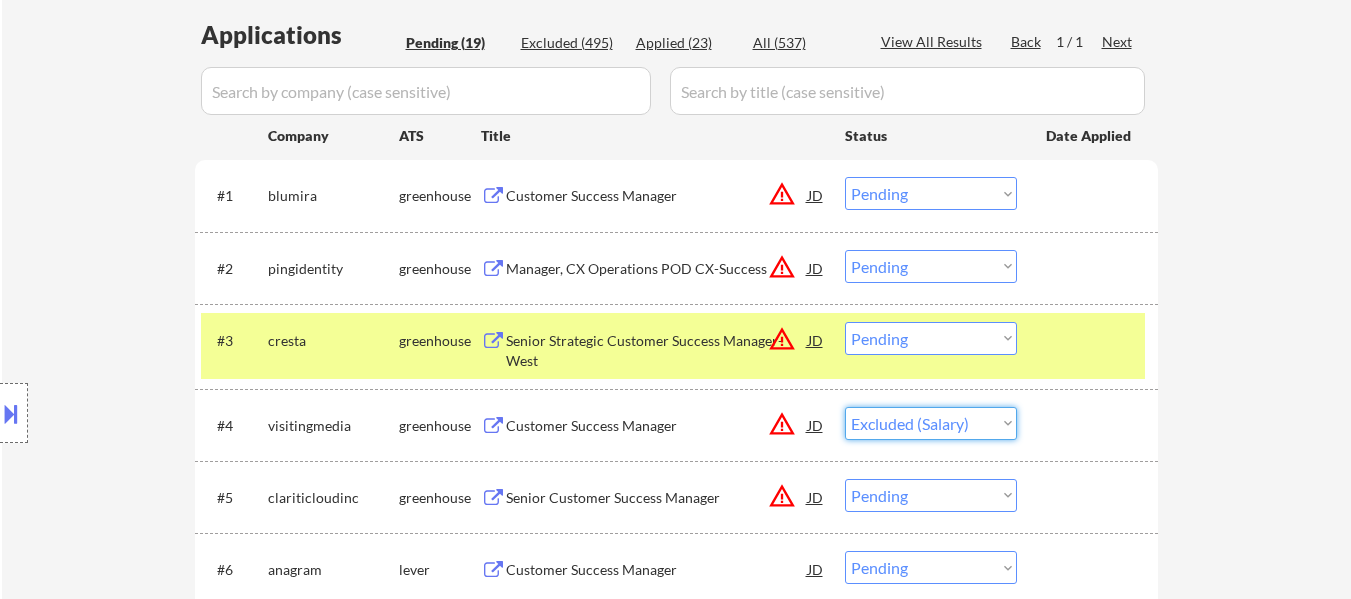 click on "Choose an option... Pending Applied Excluded (Questions) Excluded (Expired) Excluded (Location) Excluded (Bad Match) Excluded (Blocklist) Excluded (Salary) Excluded (Other)" at bounding box center [931, 423] 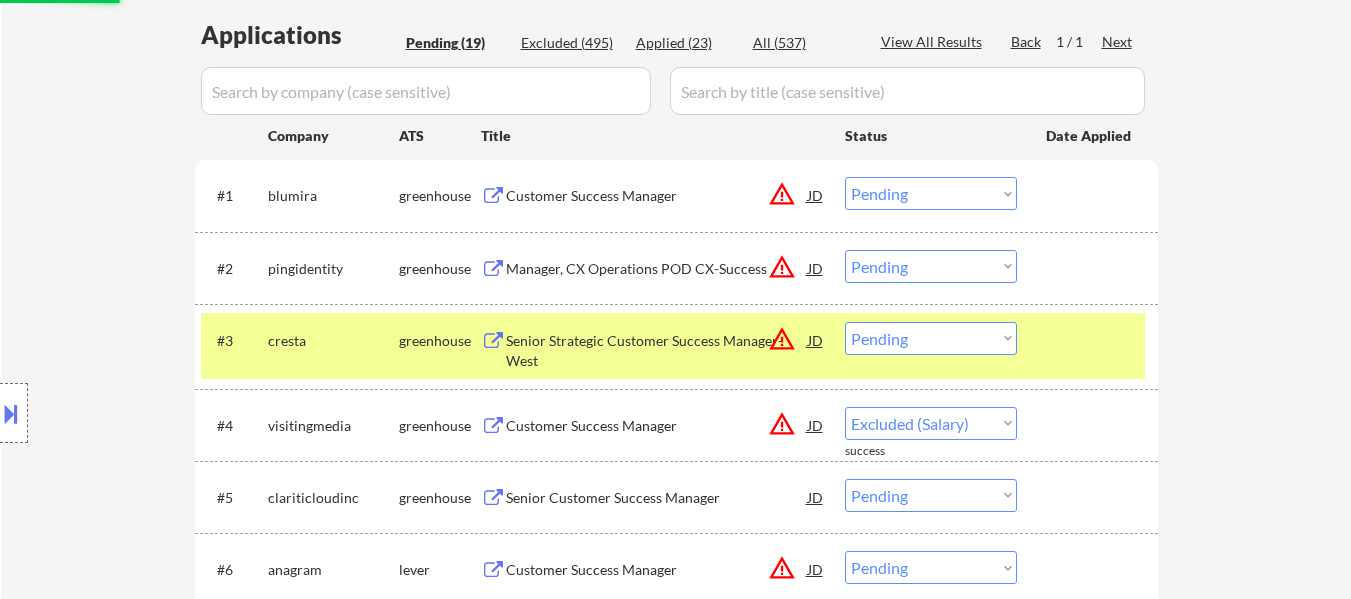 select on ""pending"" 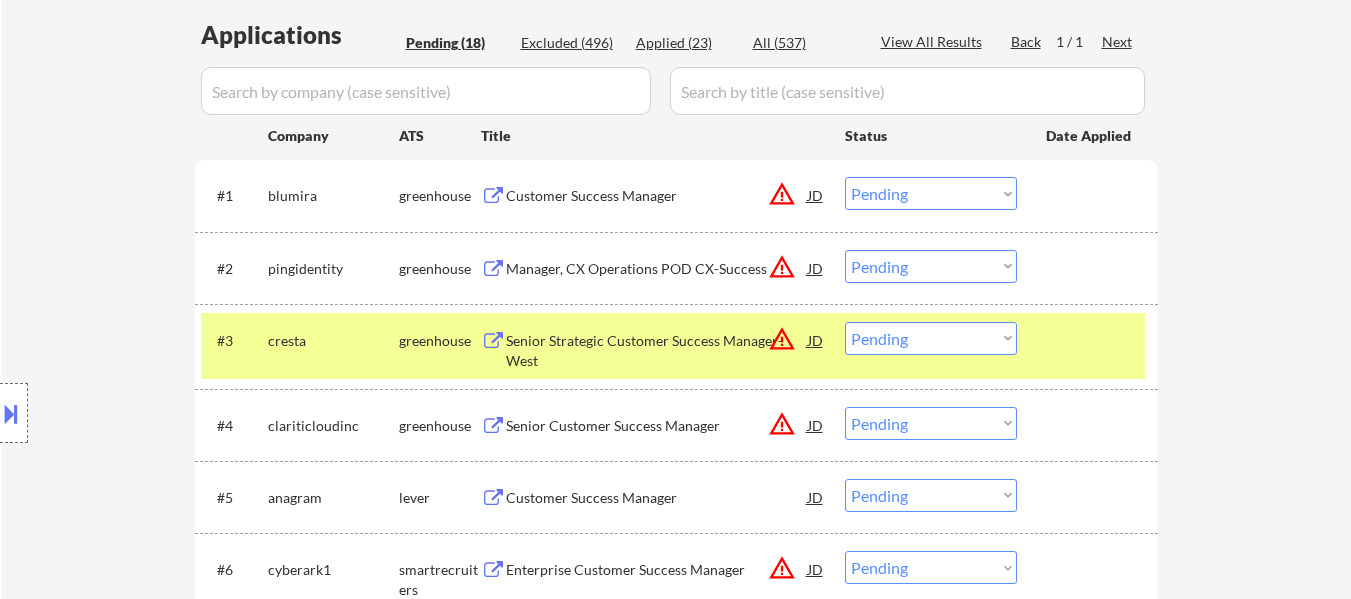 click on "Choose an option... Pending Applied Excluded (Questions) Excluded (Expired) Excluded (Location) Excluded (Bad Match) Excluded (Blocklist) Excluded (Salary) Excluded (Other)" at bounding box center [931, 338] 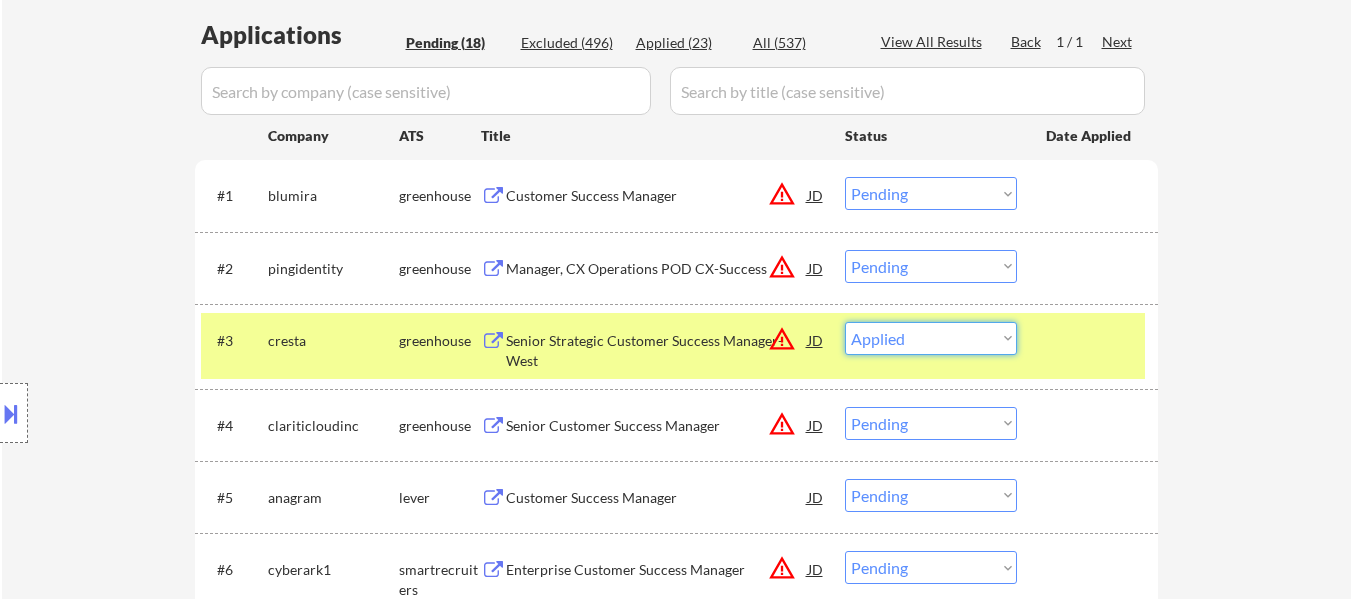 click on "Choose an option... Pending Applied Excluded (Questions) Excluded (Expired) Excluded (Location) Excluded (Bad Match) Excluded (Blocklist) Excluded (Salary) Excluded (Other)" at bounding box center (931, 338) 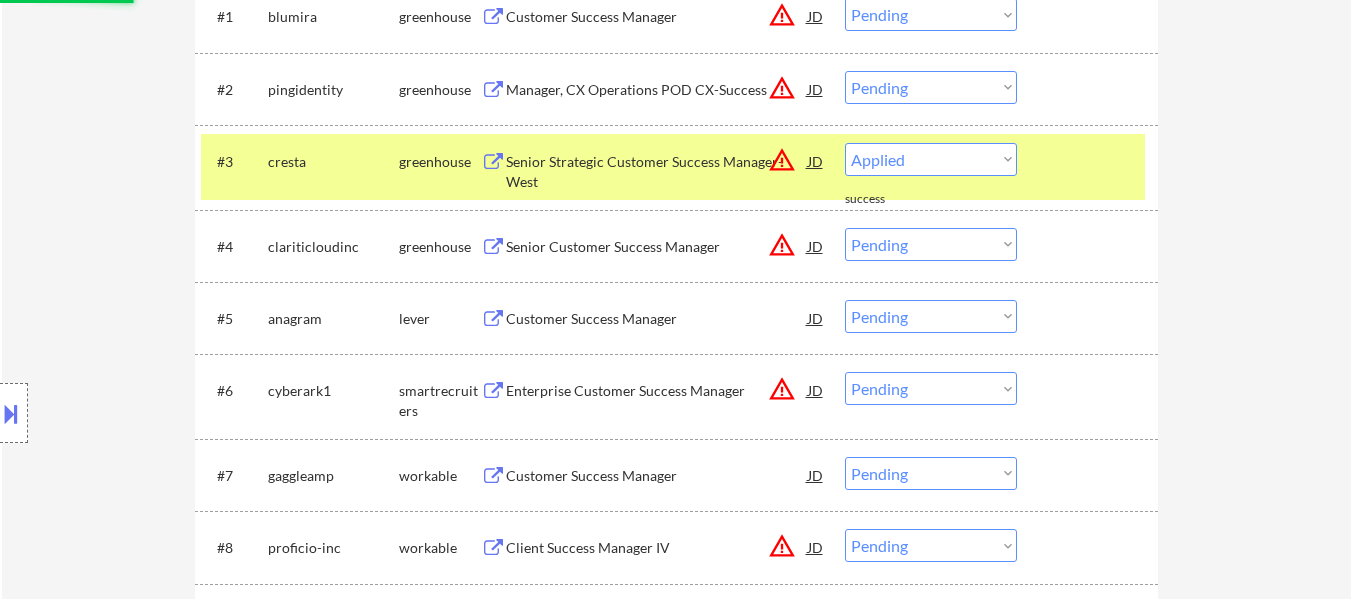 scroll, scrollTop: 700, scrollLeft: 0, axis: vertical 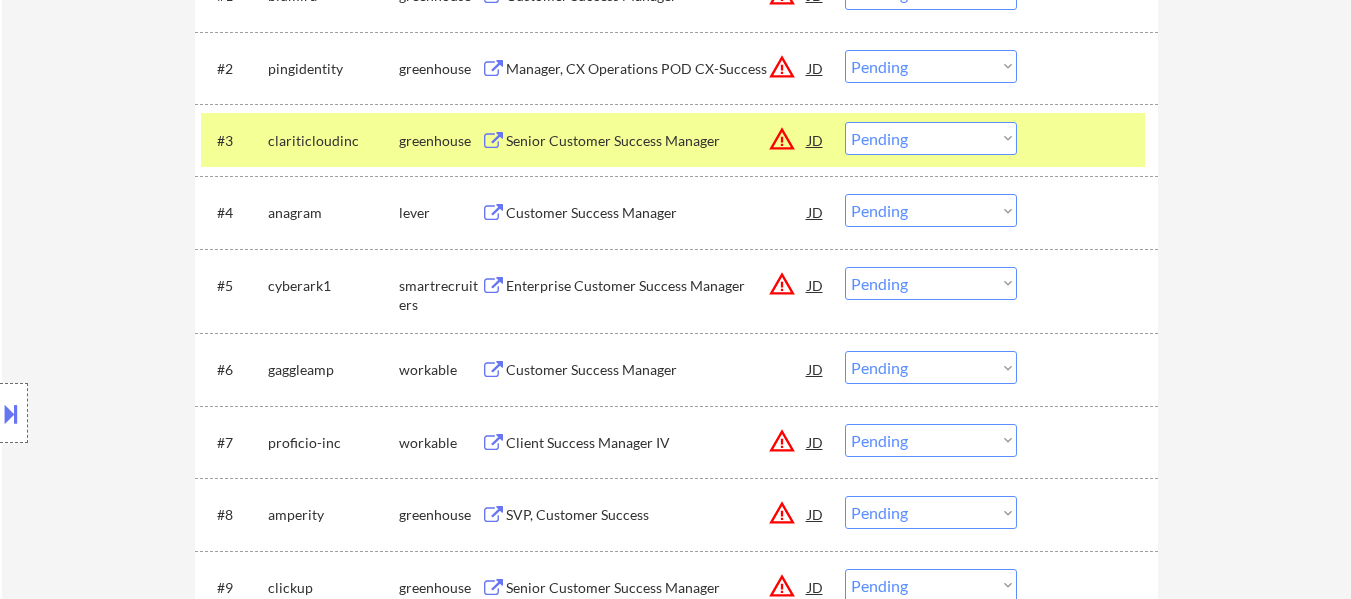 click at bounding box center (1090, 140) 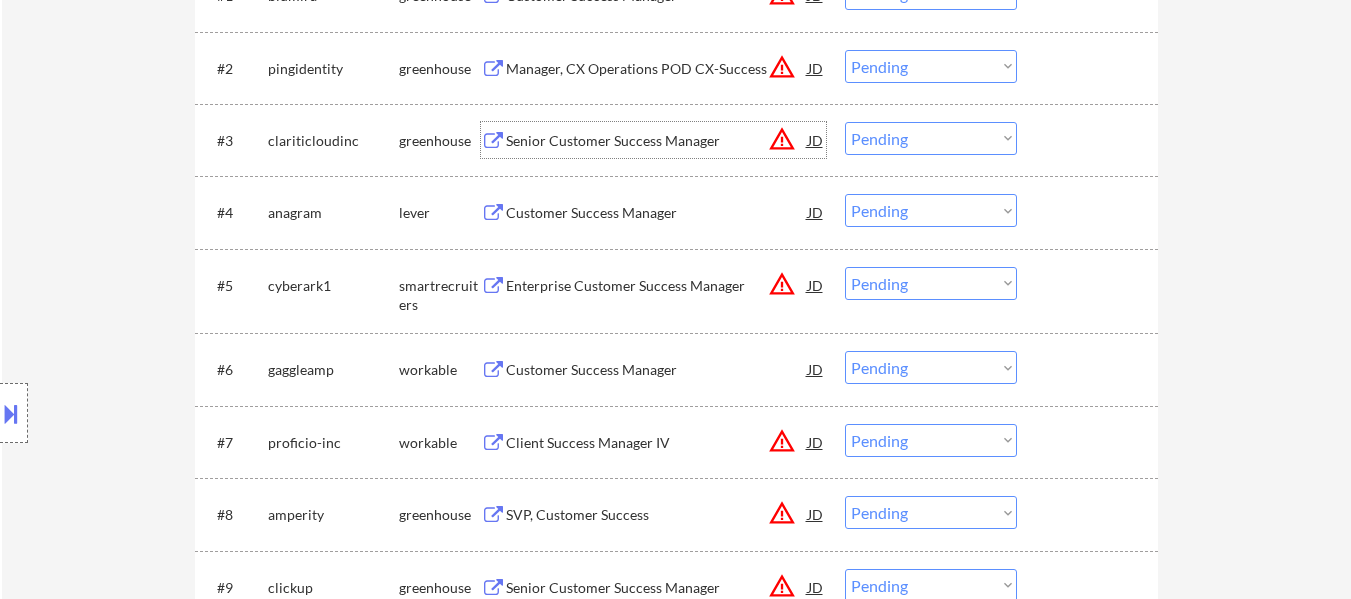 click on "Senior Customer Success Manager" at bounding box center [657, 141] 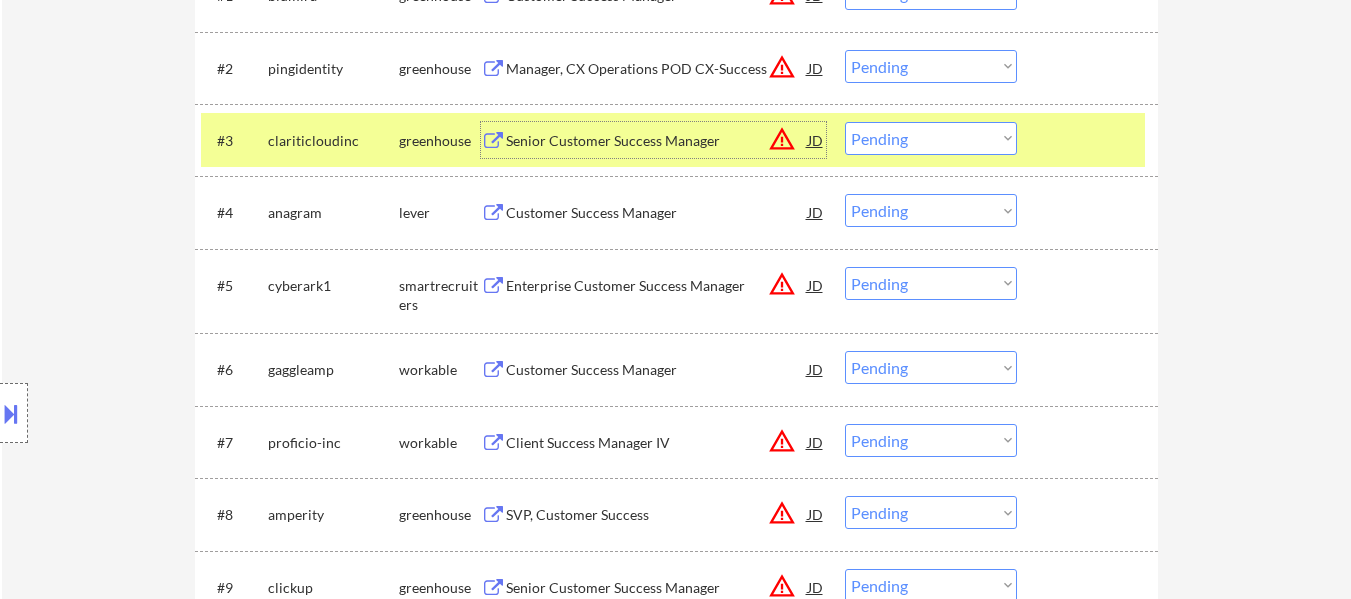 click on "Customer Success Manager" at bounding box center [657, 212] 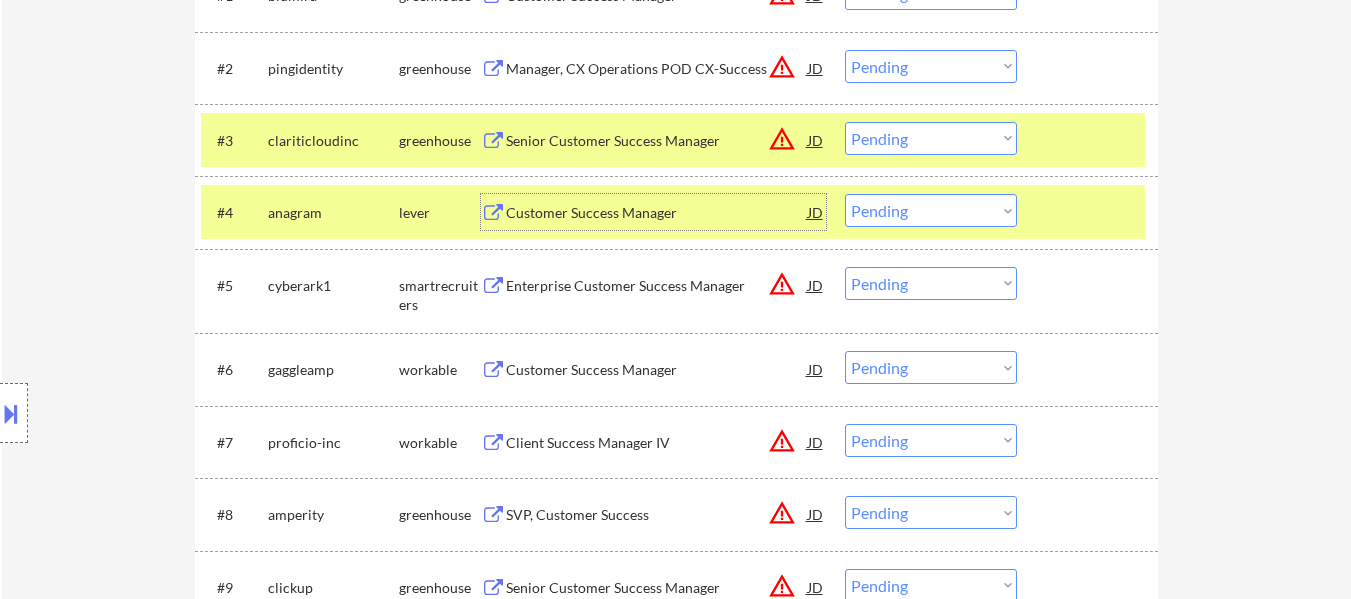 click on "Choose an option... Pending Applied Excluded (Questions) Excluded (Expired) Excluded (Location) Excluded (Bad Match) Excluded (Blocklist) Excluded (Salary) Excluded (Other)" at bounding box center [931, 138] 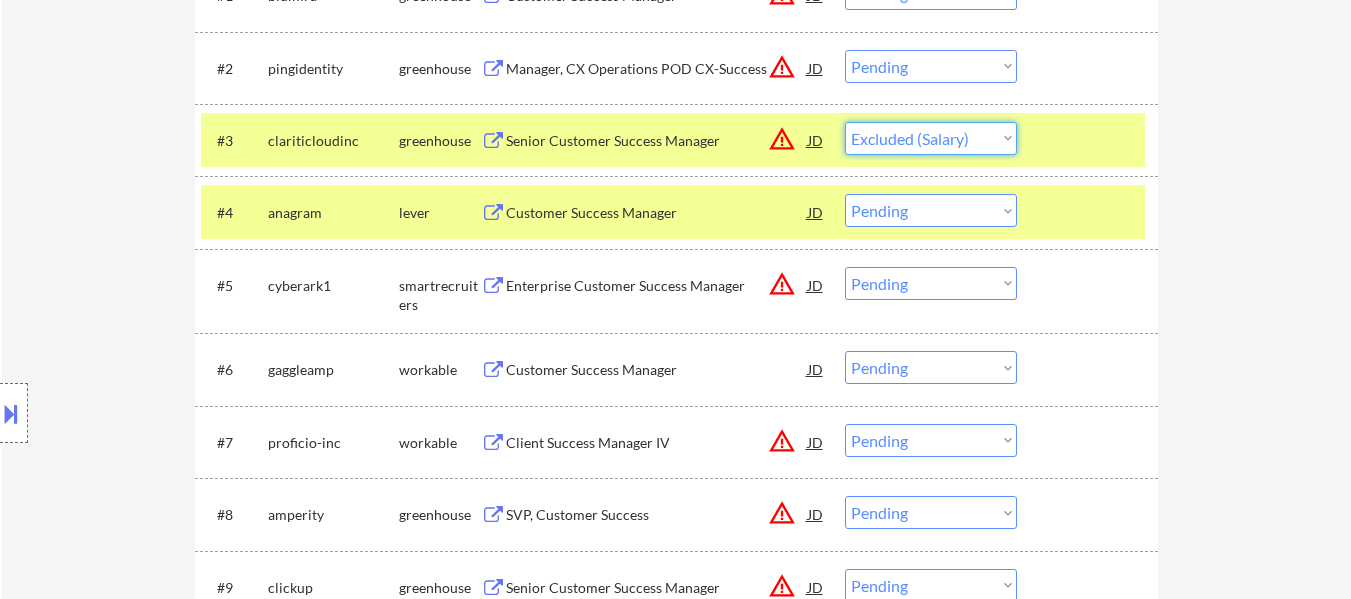 click on "Choose an option... Pending Applied Excluded (Questions) Excluded (Expired) Excluded (Location) Excluded (Bad Match) Excluded (Blocklist) Excluded (Salary) Excluded (Other)" at bounding box center [931, 138] 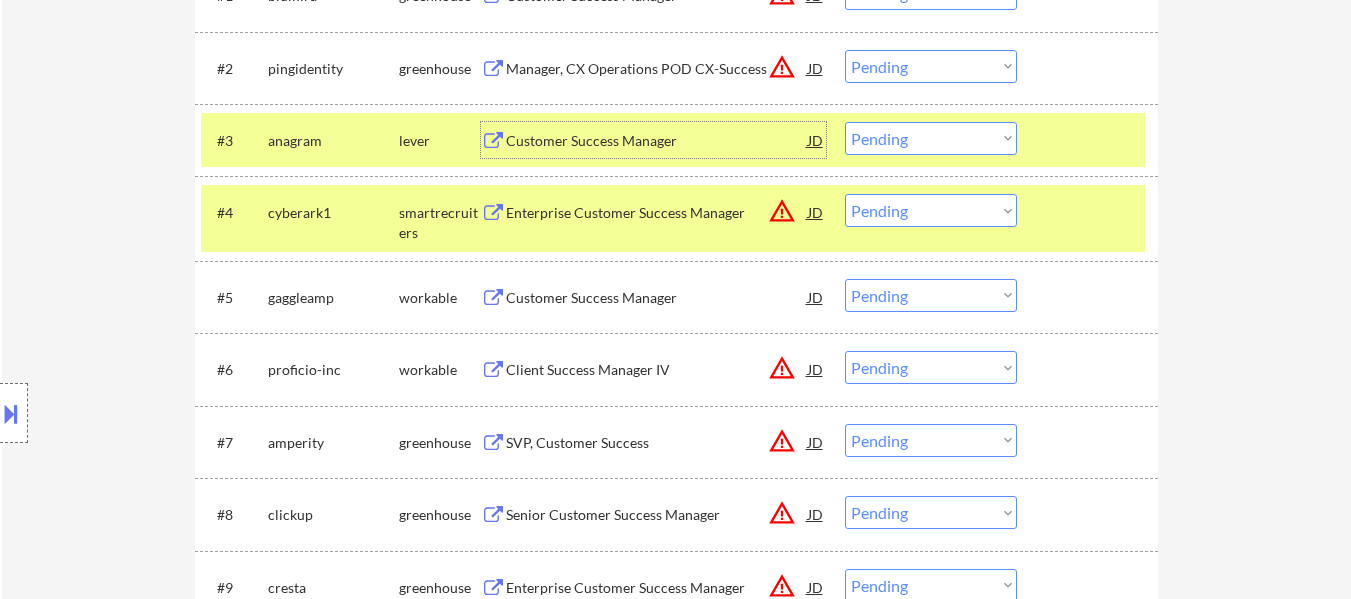 click on "Customer Success Manager" at bounding box center [657, 141] 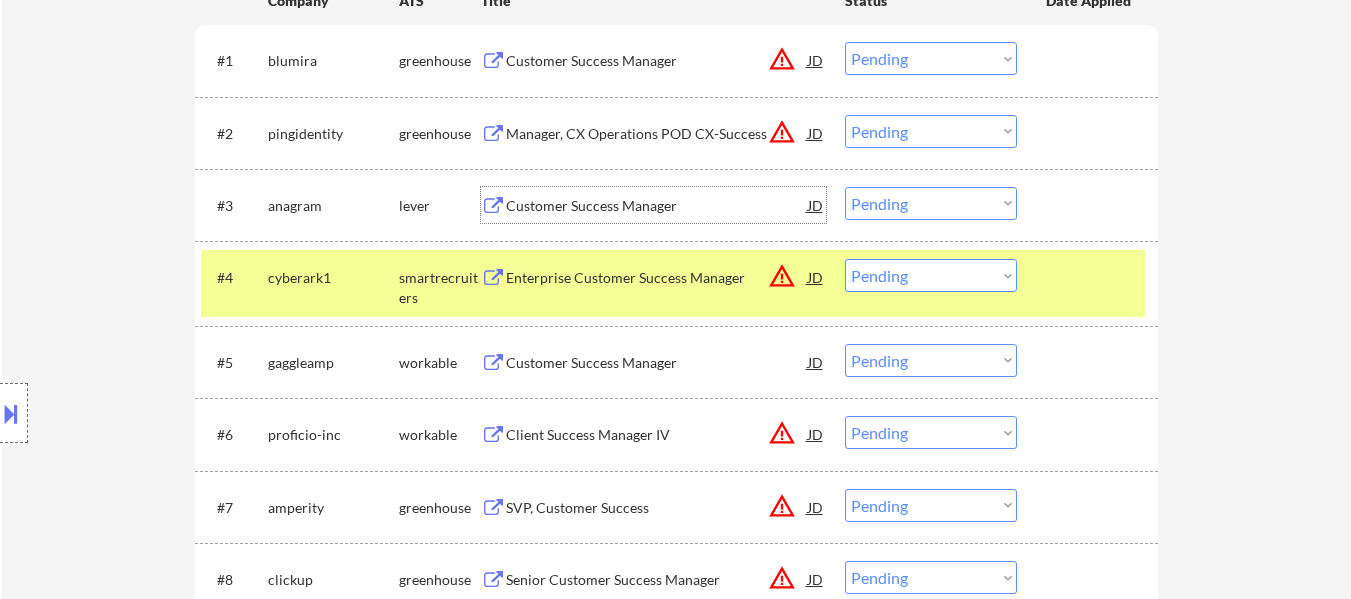scroll, scrollTop: 600, scrollLeft: 0, axis: vertical 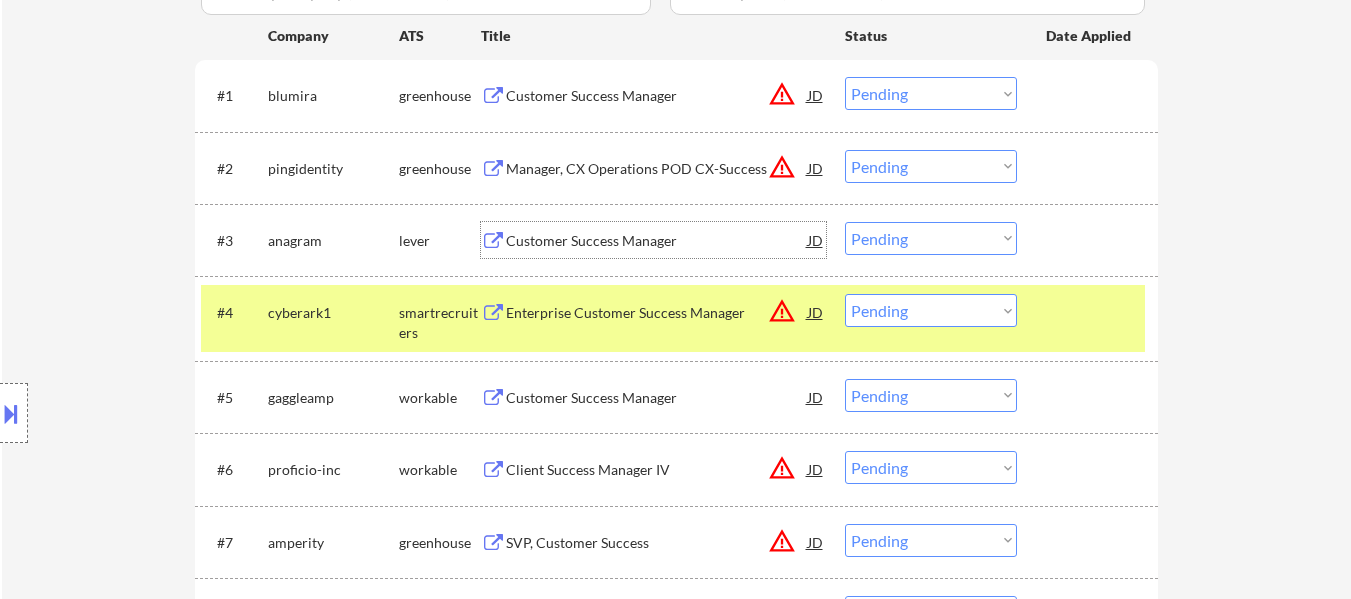 click on "Choose an option... Pending Applied Excluded (Questions) Excluded (Expired) Excluded (Location) Excluded (Bad Match) Excluded (Blocklist) Excluded (Salary) Excluded (Other)" at bounding box center (931, 238) 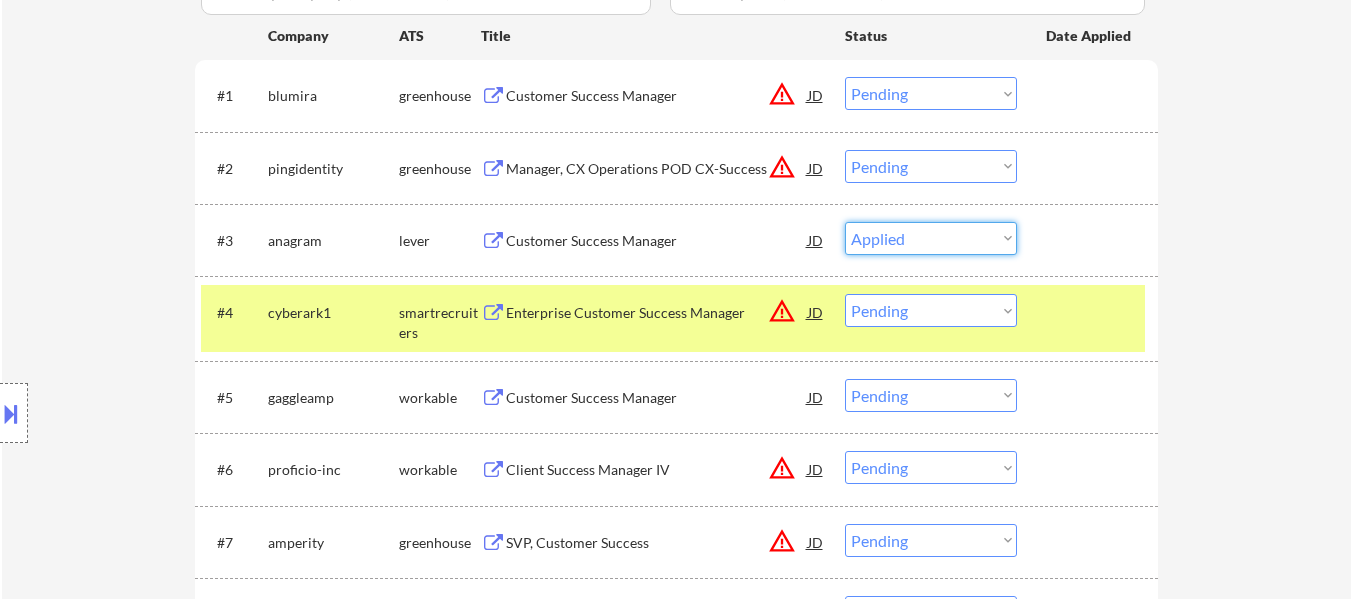 click on "Choose an option... Pending Applied Excluded (Questions) Excluded (Expired) Excluded (Location) Excluded (Bad Match) Excluded (Blocklist) Excluded (Salary) Excluded (Other)" at bounding box center [931, 238] 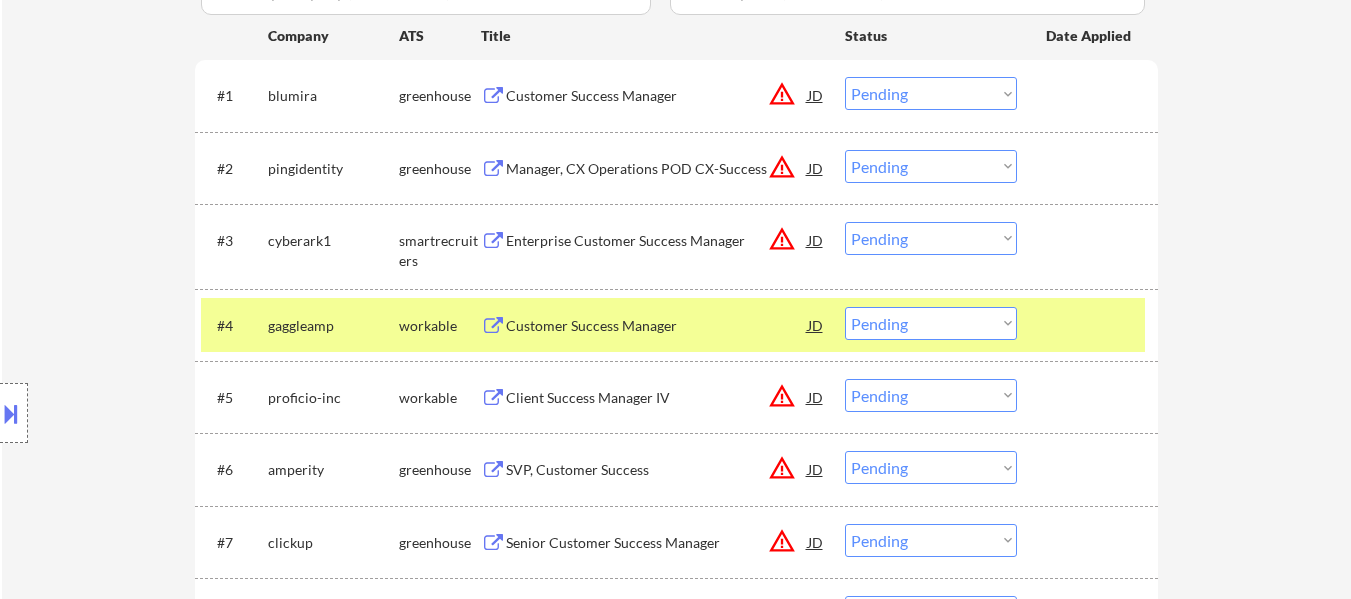 click at bounding box center (1090, 325) 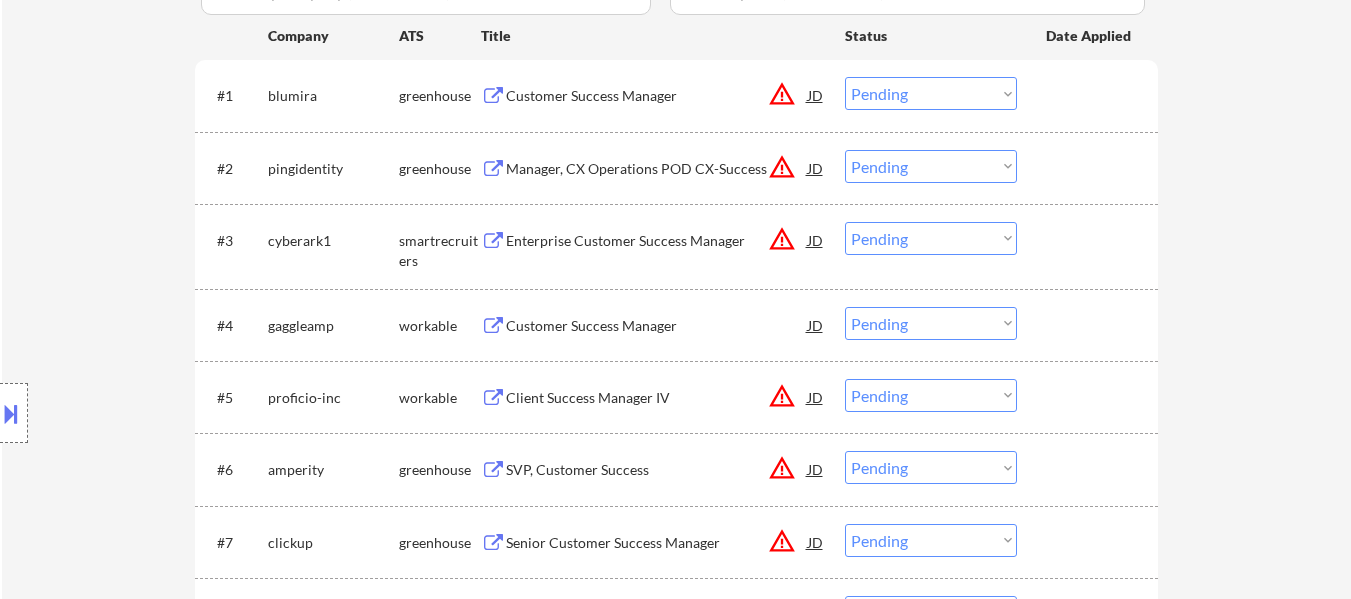click on "Enterprise Customer Success Manager" at bounding box center (657, 241) 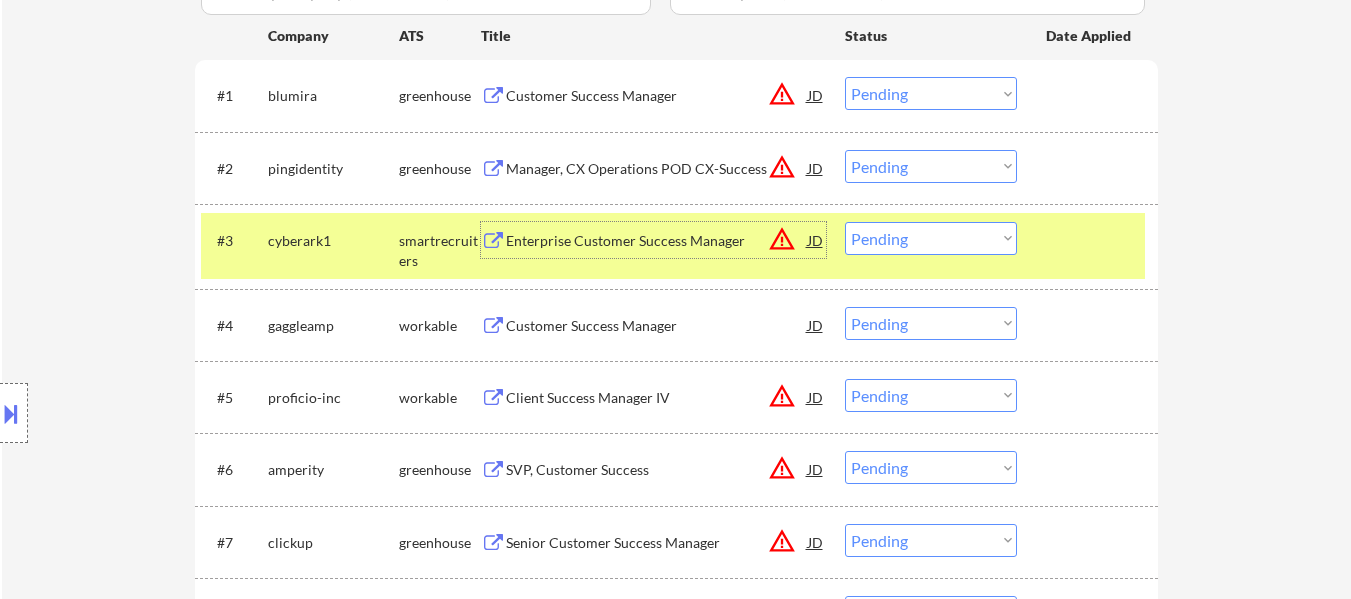 click on "Choose an option... Pending Applied Excluded (Questions) Excluded (Expired) Excluded (Location) Excluded (Bad Match) Excluded (Blocklist) Excluded (Salary) Excluded (Other)" at bounding box center [931, 238] 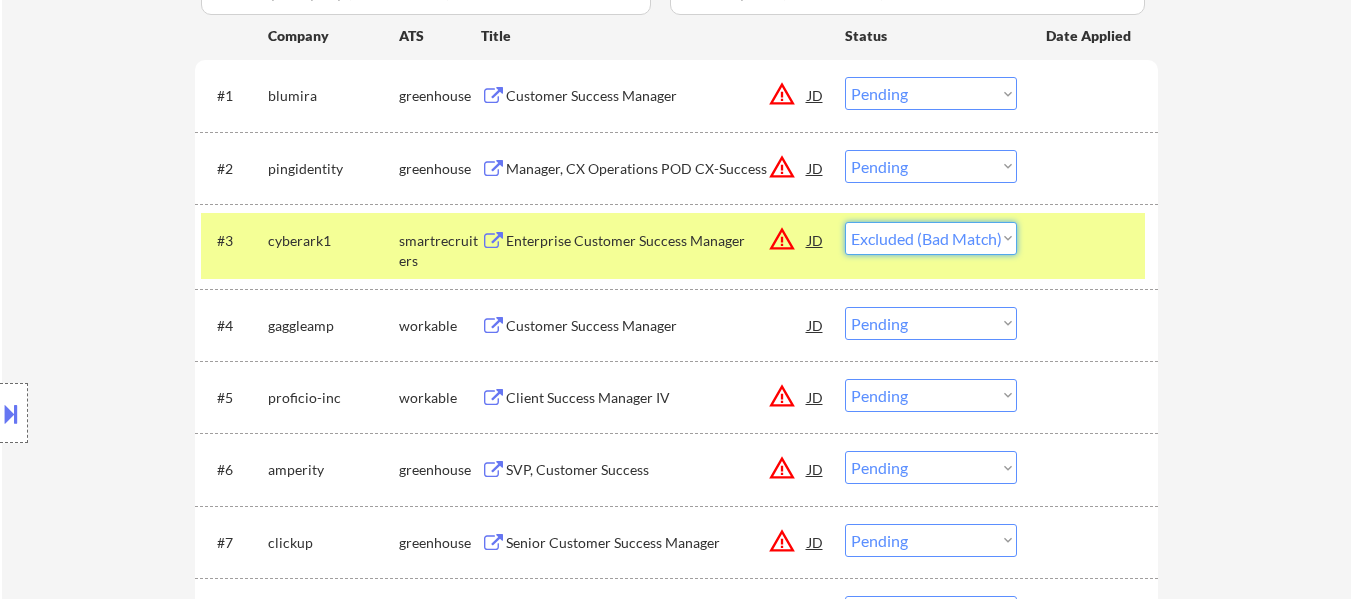 click on "Choose an option... Pending Applied Excluded (Questions) Excluded (Expired) Excluded (Location) Excluded (Bad Match) Excluded (Blocklist) Excluded (Salary) Excluded (Other)" at bounding box center [931, 238] 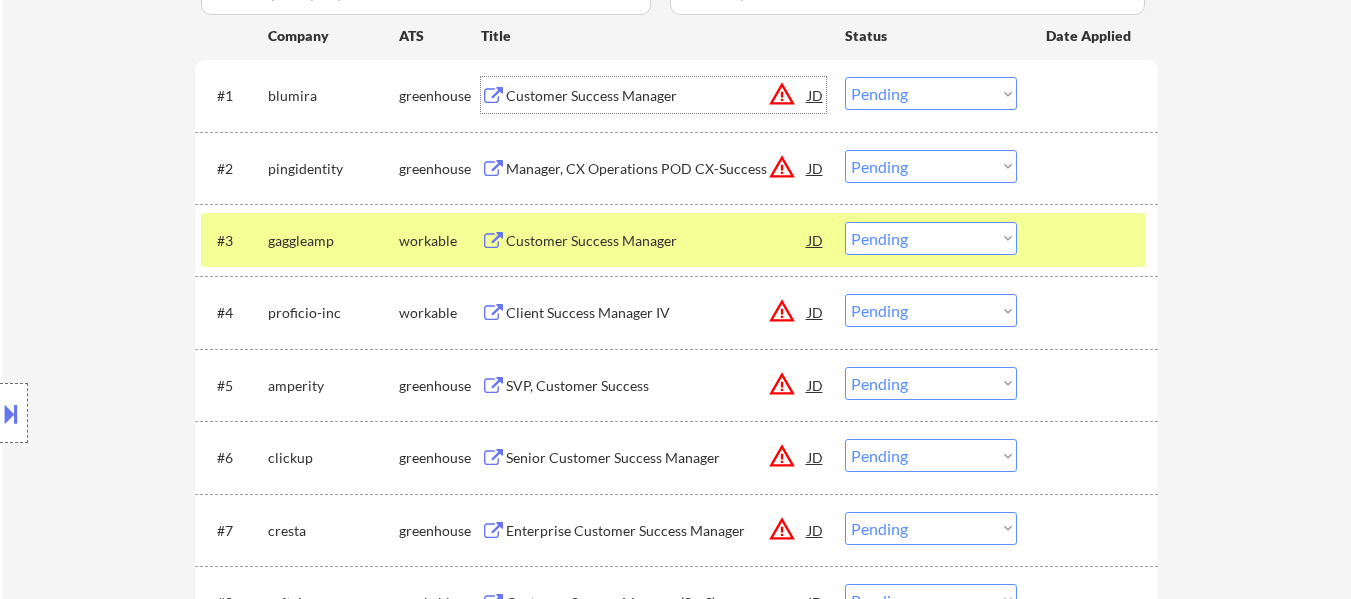 click on "Customer Success Manager" at bounding box center (657, 96) 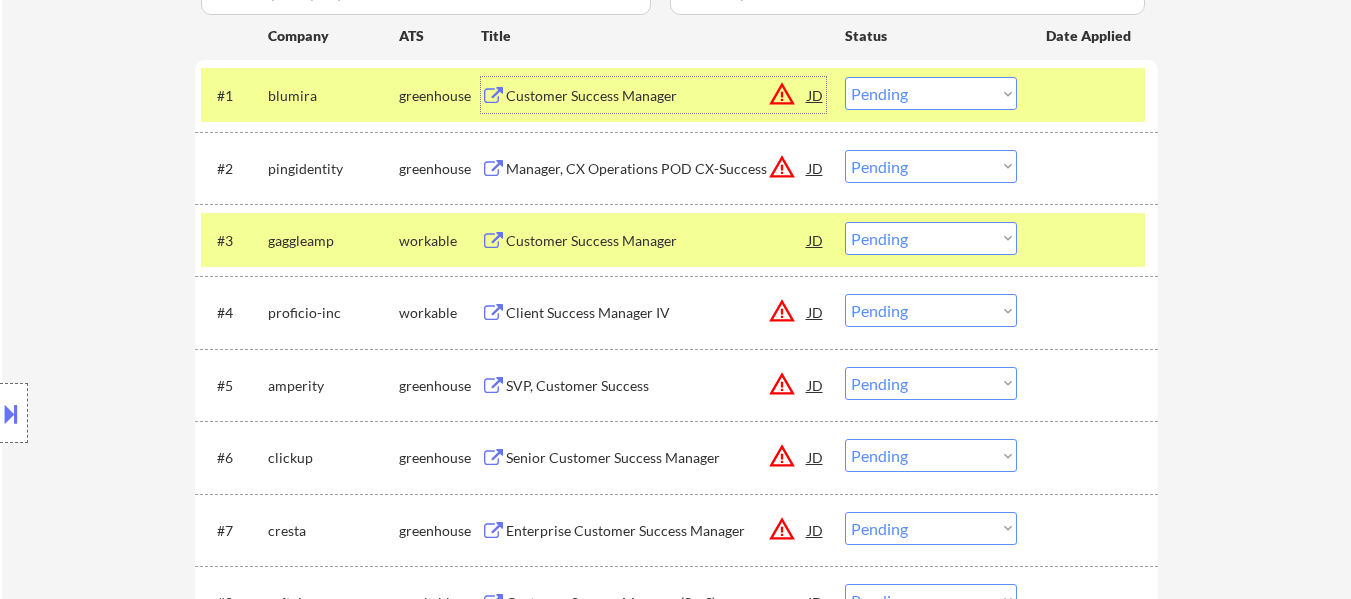 click at bounding box center [1090, 240] 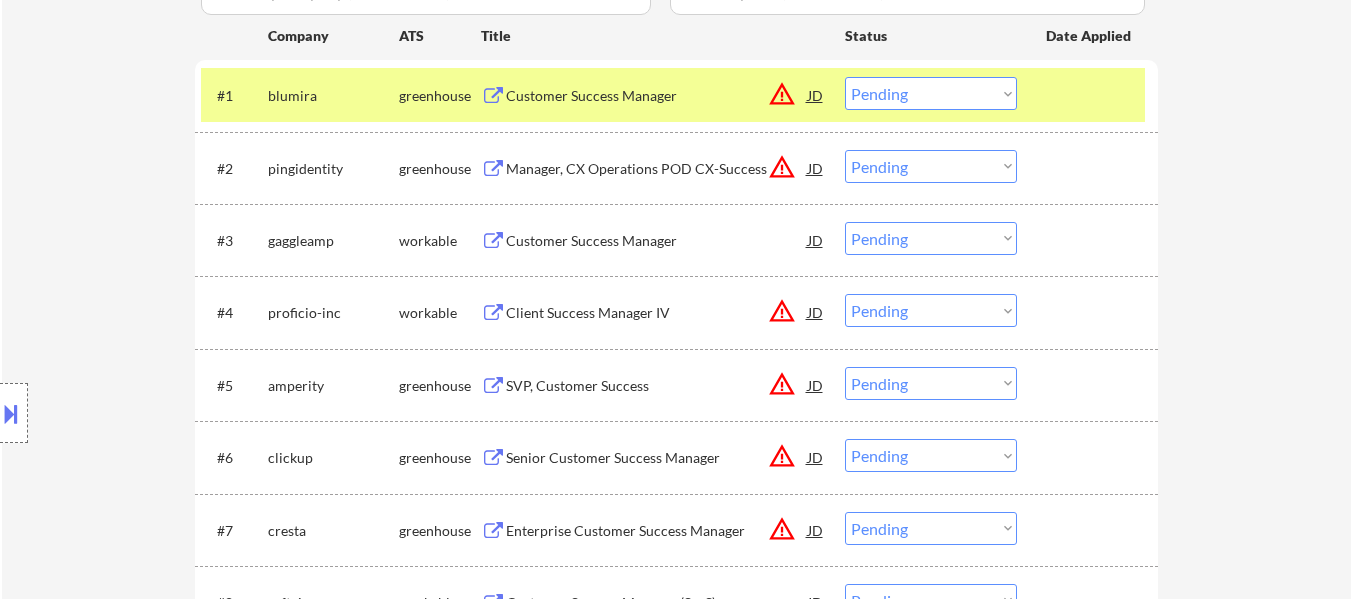 click on "Customer Success Manager" at bounding box center [657, 241] 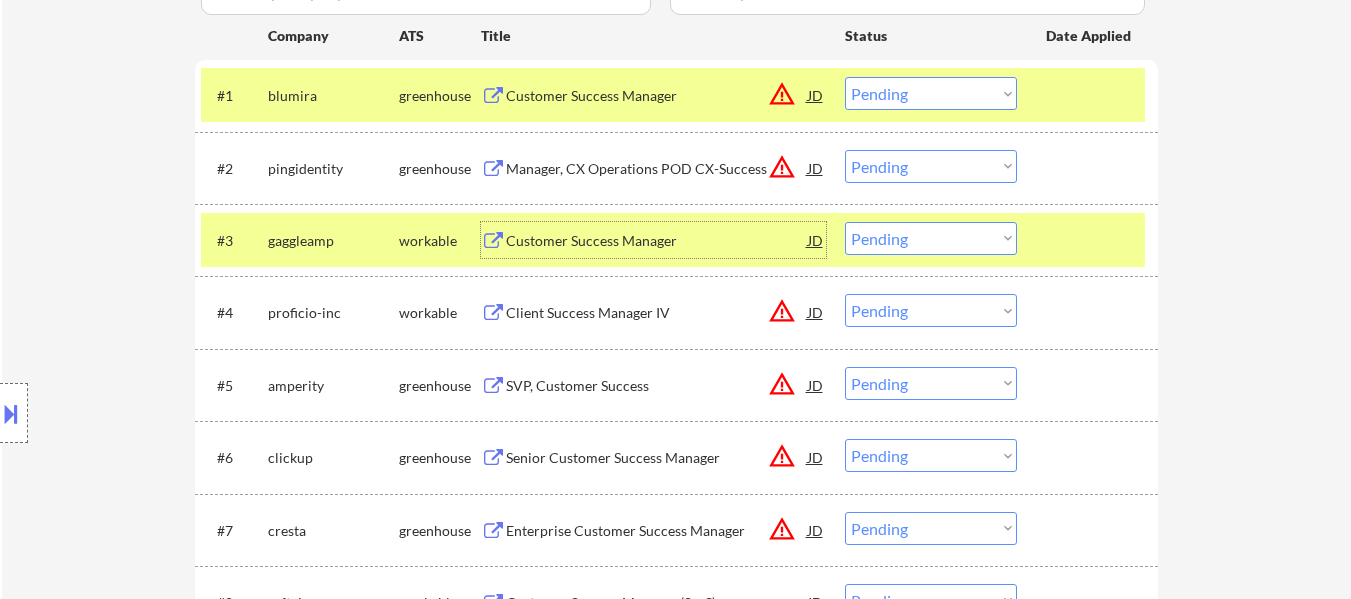 click on "Choose an option... Pending Applied Excluded (Questions) Excluded (Expired) Excluded (Location) Excluded (Bad Match) Excluded (Blocklist) Excluded (Salary) Excluded (Other)" at bounding box center (931, 238) 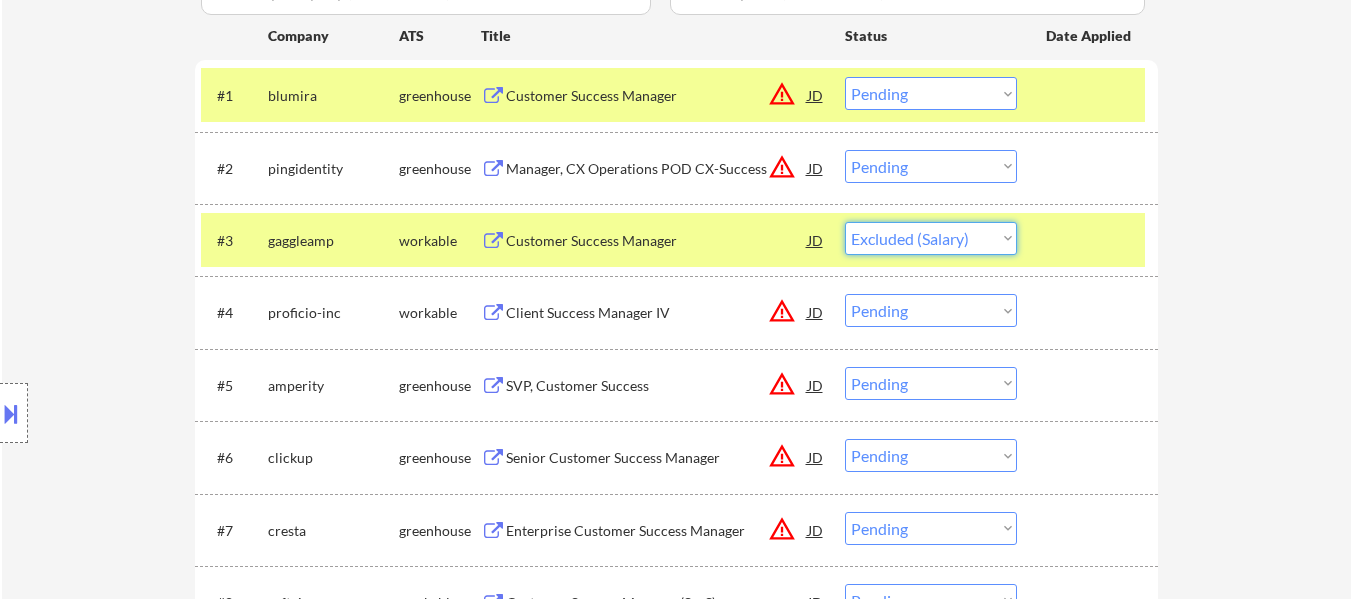 click on "Choose an option... Pending Applied Excluded (Questions) Excluded (Expired) Excluded (Location) Excluded (Bad Match) Excluded (Blocklist) Excluded (Salary) Excluded (Other)" at bounding box center (931, 238) 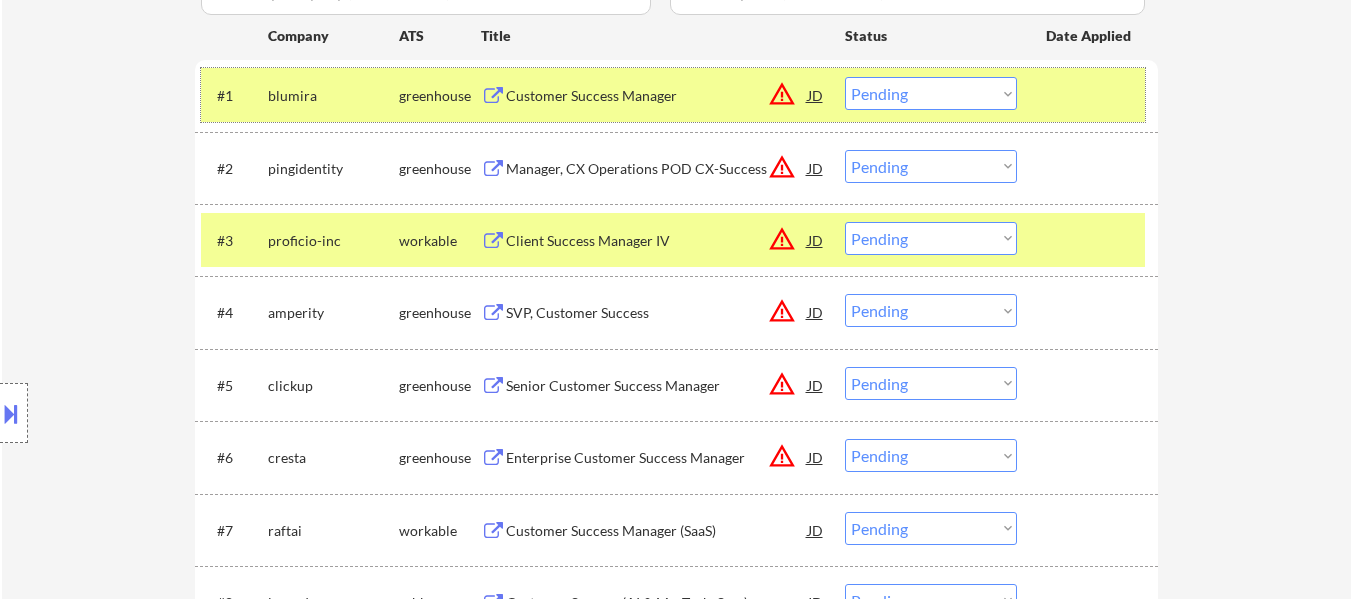 click at bounding box center (1090, 95) 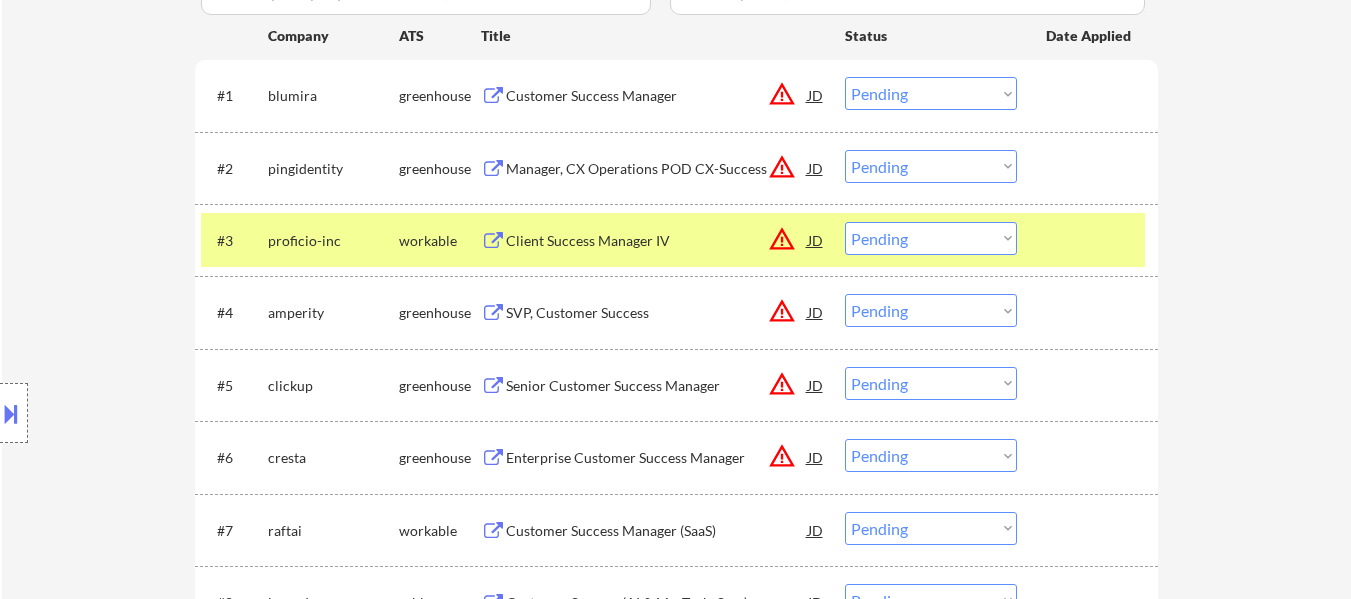 click at bounding box center [1090, 240] 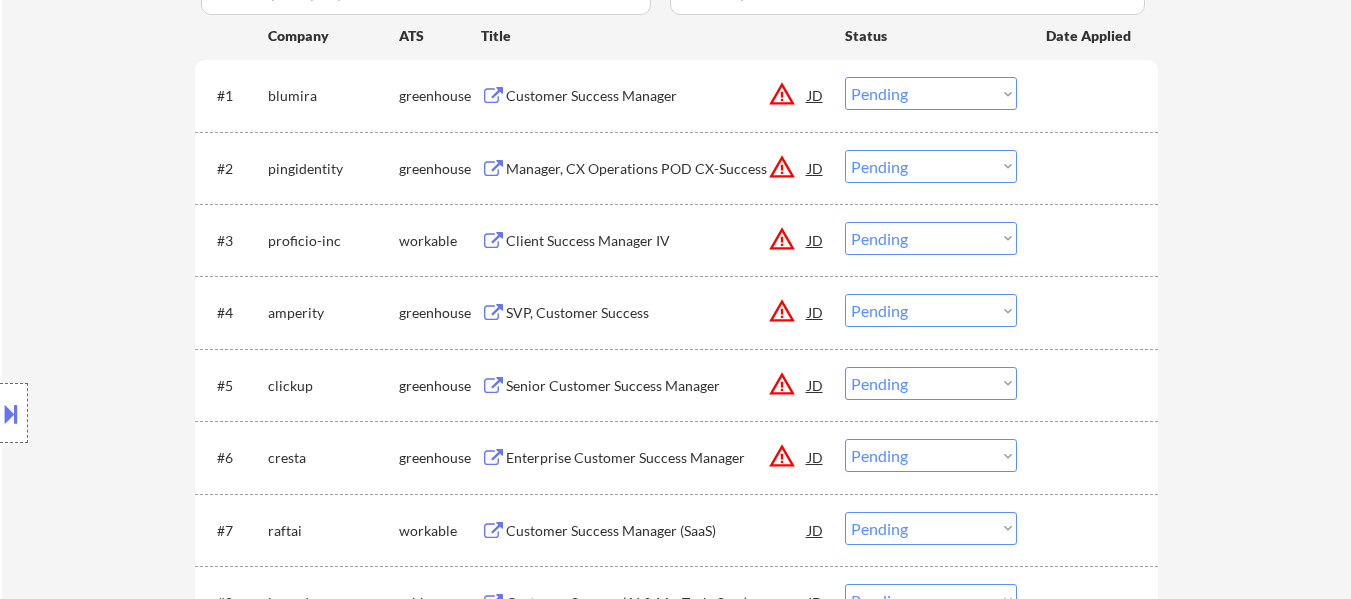 click on "Client Success Manager IV" at bounding box center [657, 240] 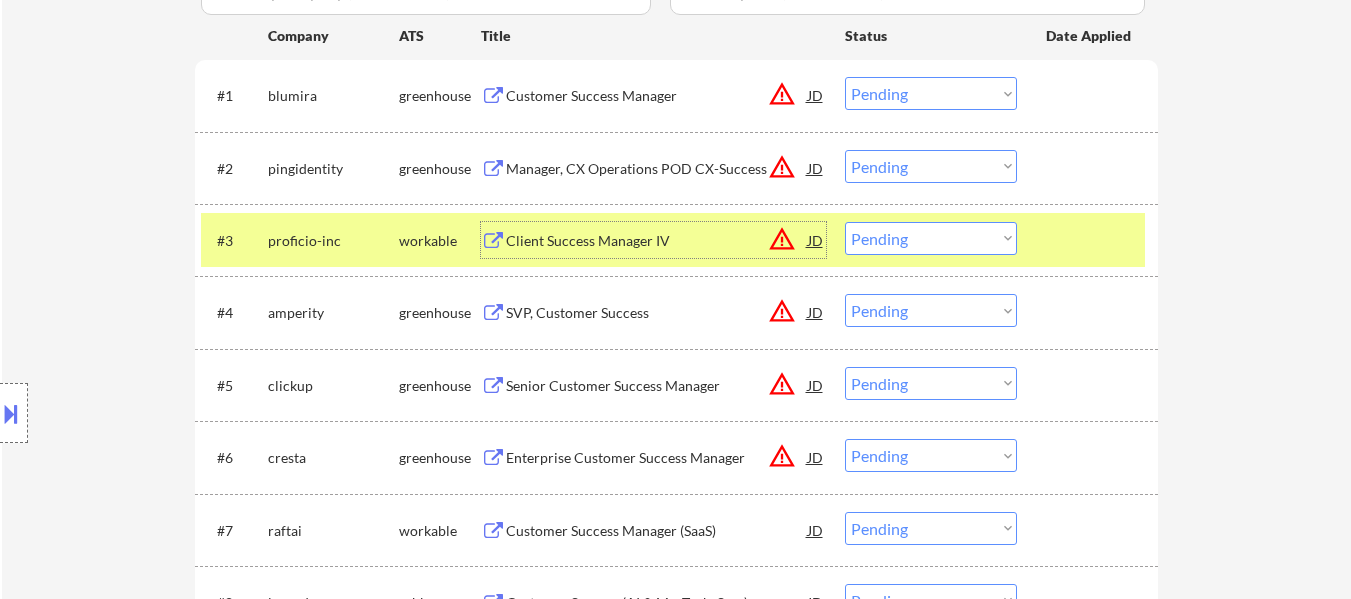 drag, startPoint x: 941, startPoint y: 250, endPoint x: 942, endPoint y: 240, distance: 10.049875 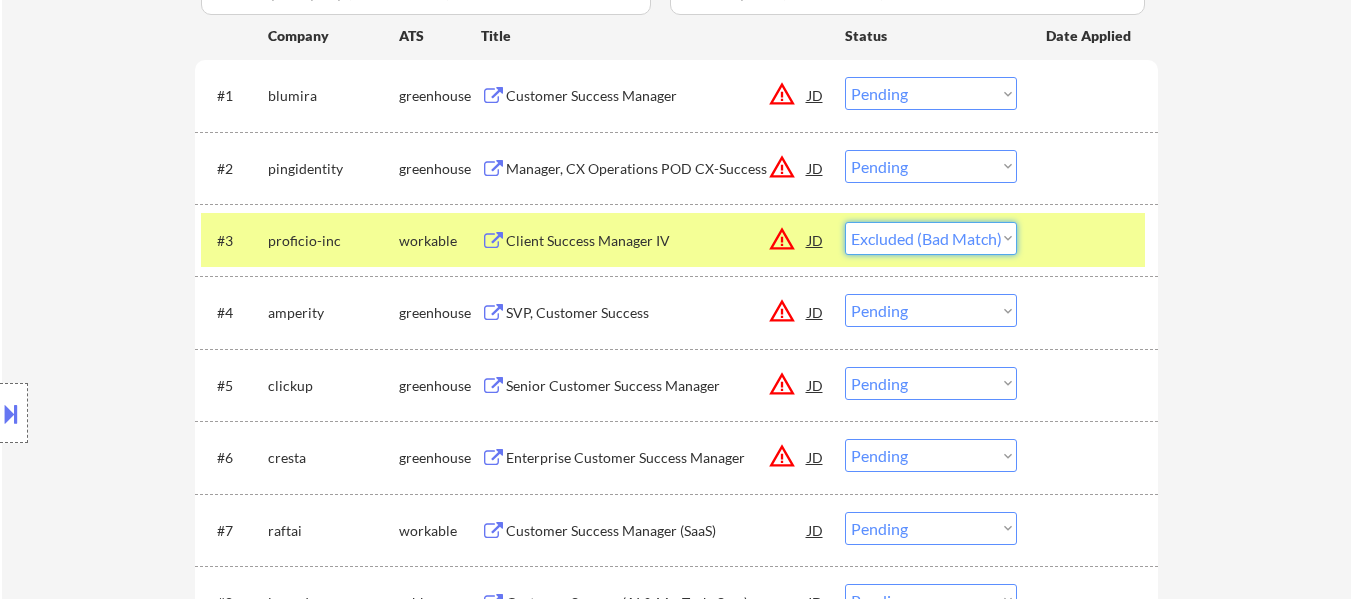 click on "Choose an option... Pending Applied Excluded (Questions) Excluded (Expired) Excluded (Location) Excluded (Bad Match) Excluded (Blocklist) Excluded (Salary) Excluded (Other)" at bounding box center [931, 238] 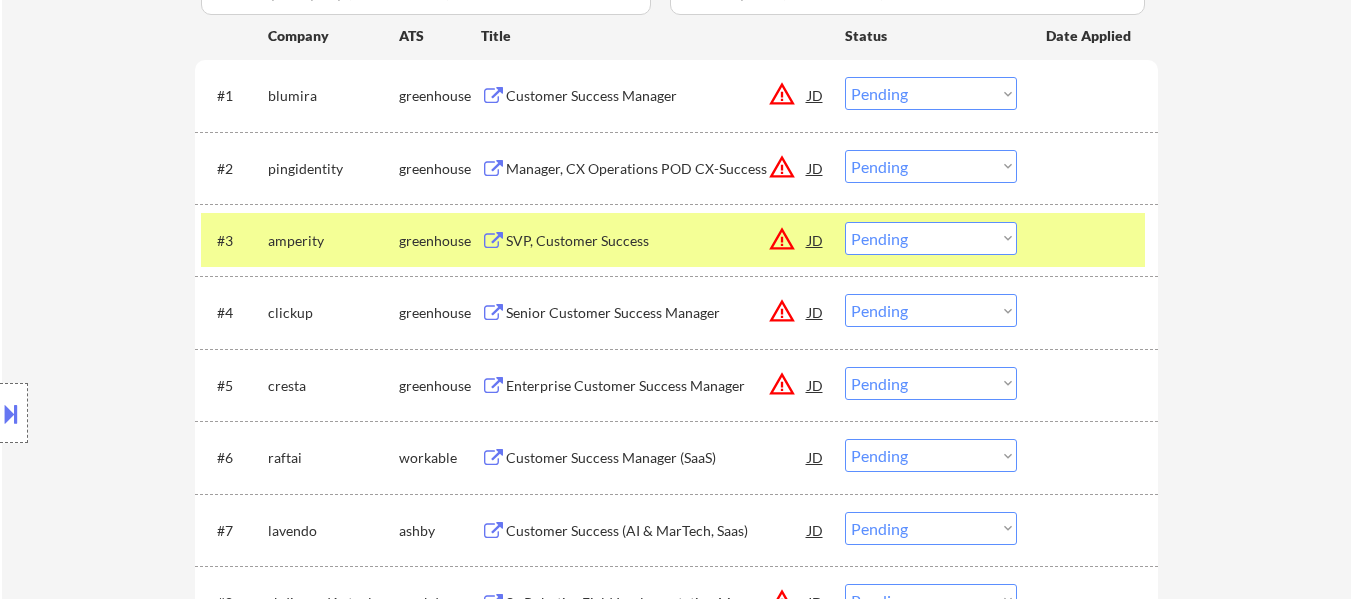 click on "#3 amperity greenhouse SVP, Customer Success JD warning_amber Choose an option... Pending Applied Excluded (Questions) Excluded (Expired) Excluded (Location) Excluded (Bad Match) Excluded (Blocklist) Excluded (Salary) Excluded (Other) success" at bounding box center [676, 240] 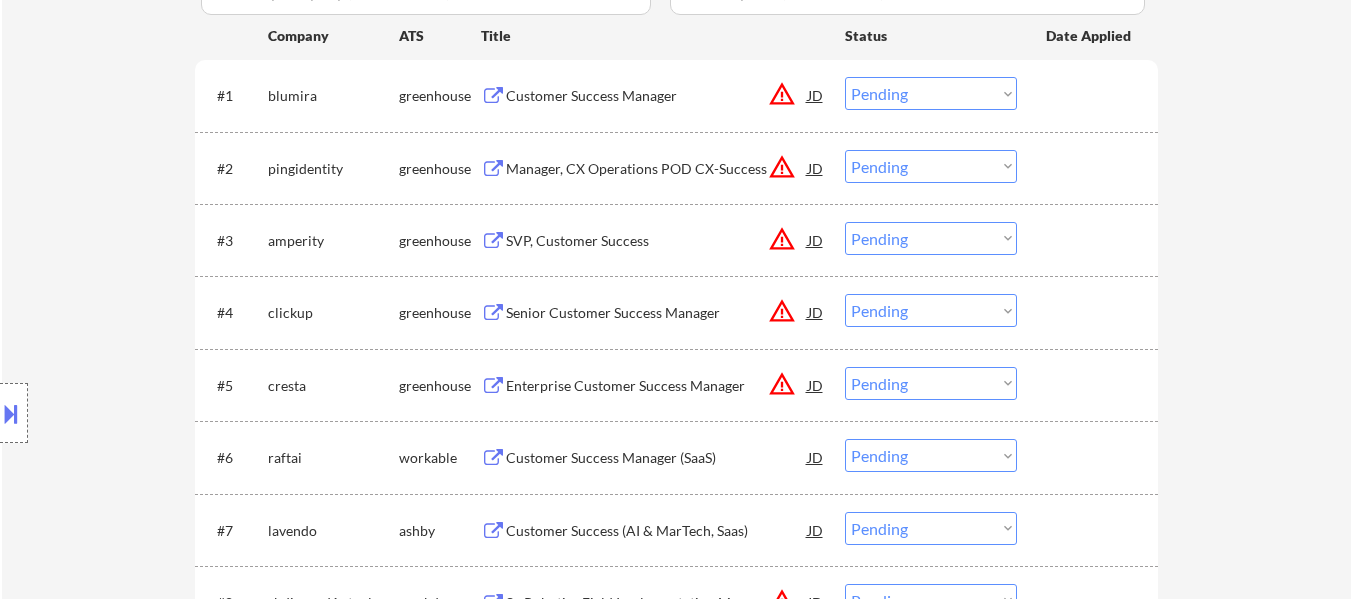 click on "SVP, Customer Success" at bounding box center [657, 241] 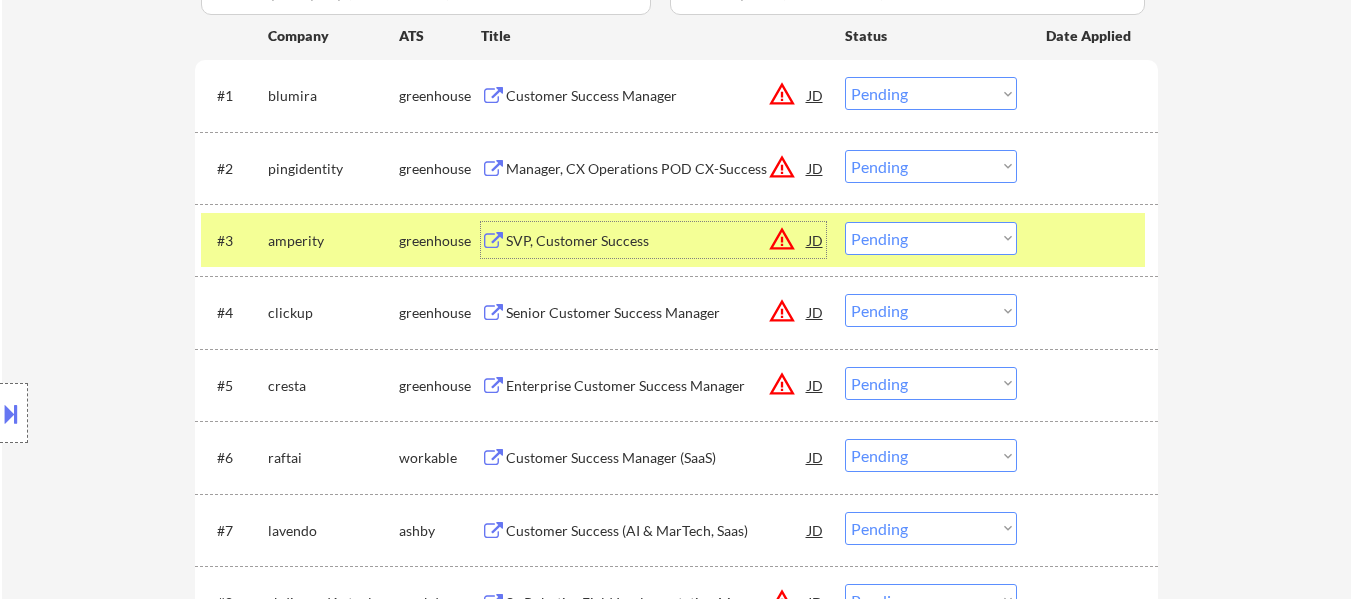 click on "Senior Customer Success Manager" at bounding box center (657, 313) 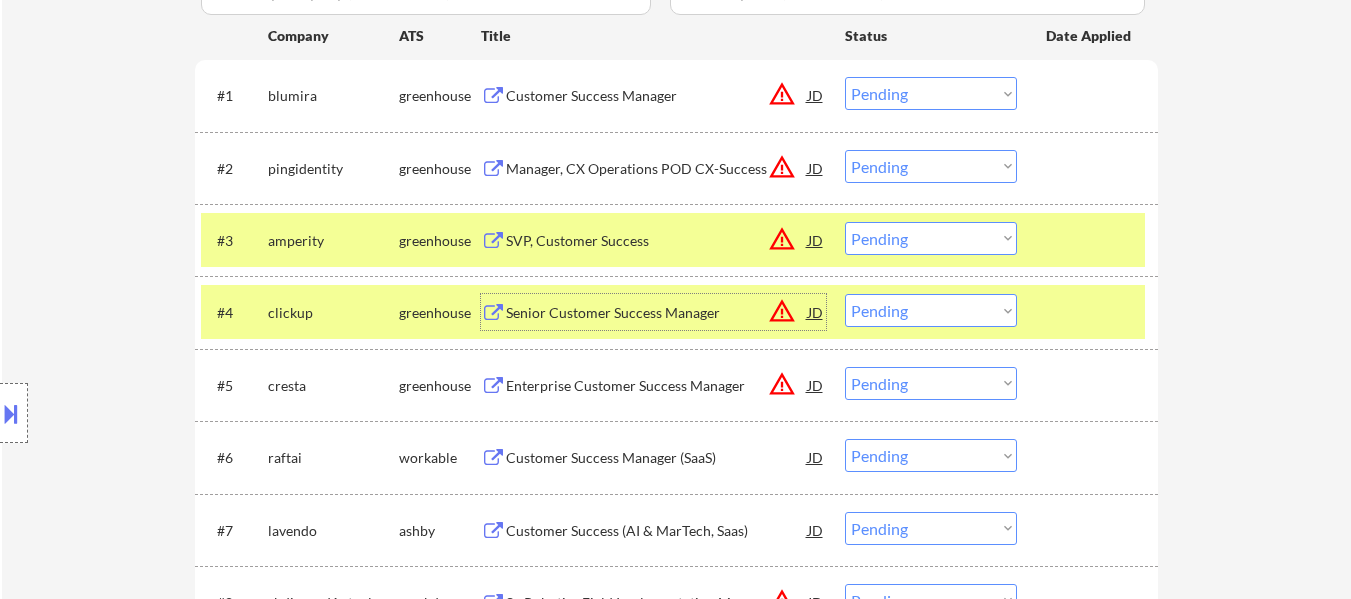 click on "Choose an option... Pending Applied Excluded (Questions) Excluded (Expired) Excluded (Location) Excluded (Bad Match) Excluded (Blocklist) Excluded (Salary) Excluded (Other)" at bounding box center (931, 238) 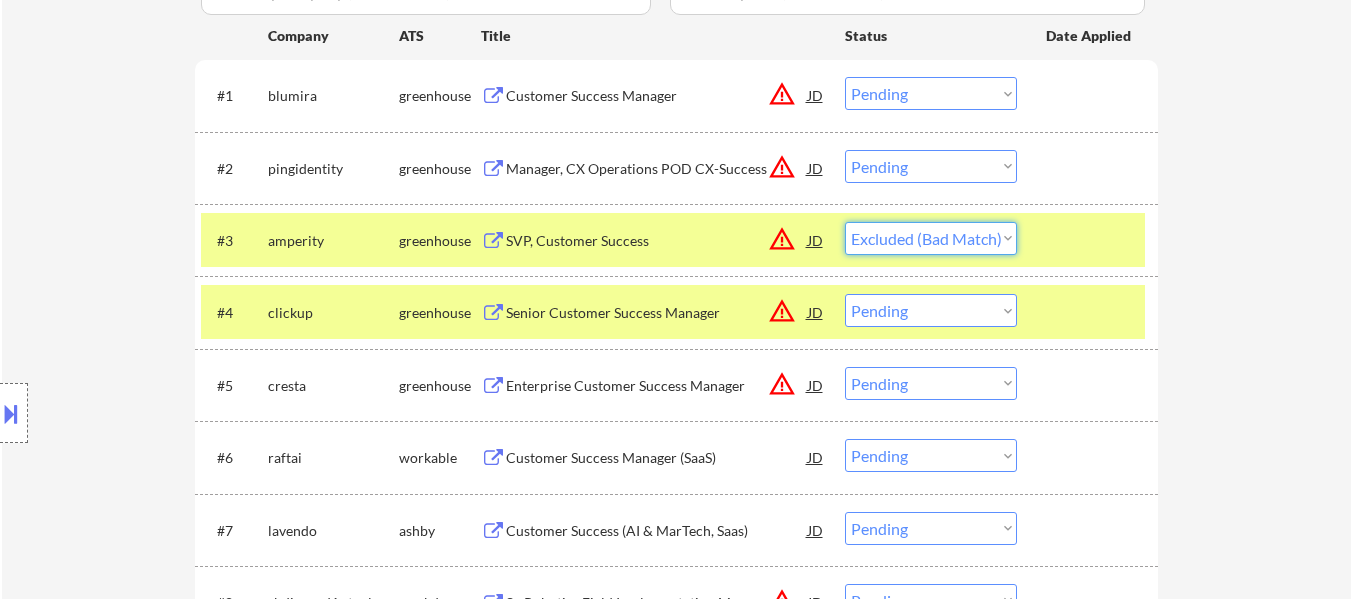 click on "Choose an option... Pending Applied Excluded (Questions) Excluded (Expired) Excluded (Location) Excluded (Bad Match) Excluded (Blocklist) Excluded (Salary) Excluded (Other)" at bounding box center (931, 238) 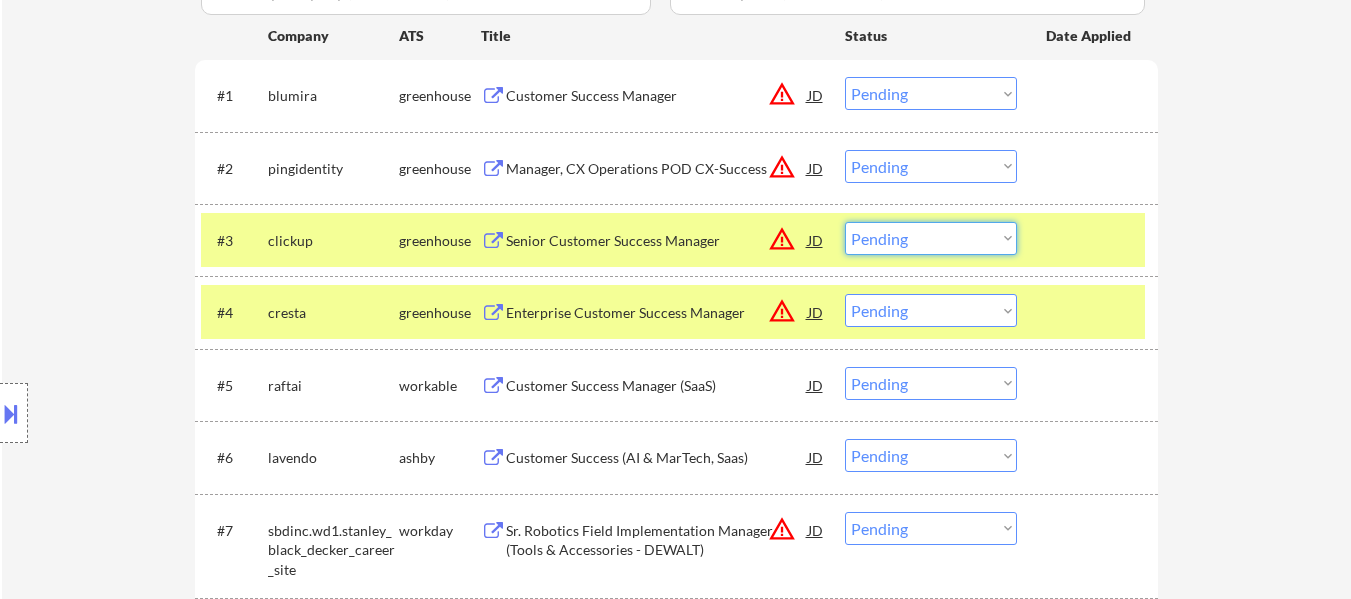 click on "Choose an option... Pending Applied Excluded (Questions) Excluded (Expired) Excluded (Location) Excluded (Bad Match) Excluded (Blocklist) Excluded (Salary) Excluded (Other)" at bounding box center [931, 238] 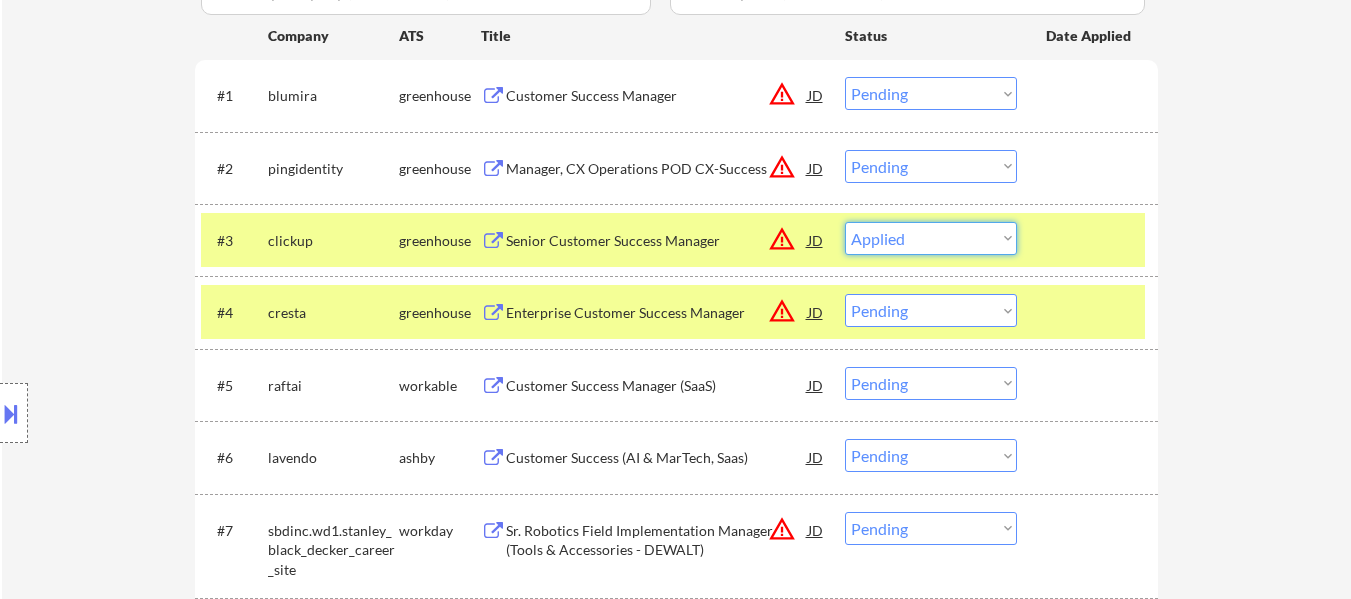 click on "Choose an option... Pending Applied Excluded (Questions) Excluded (Expired) Excluded (Location) Excluded (Bad Match) Excluded (Blocklist) Excluded (Salary) Excluded (Other)" at bounding box center (931, 238) 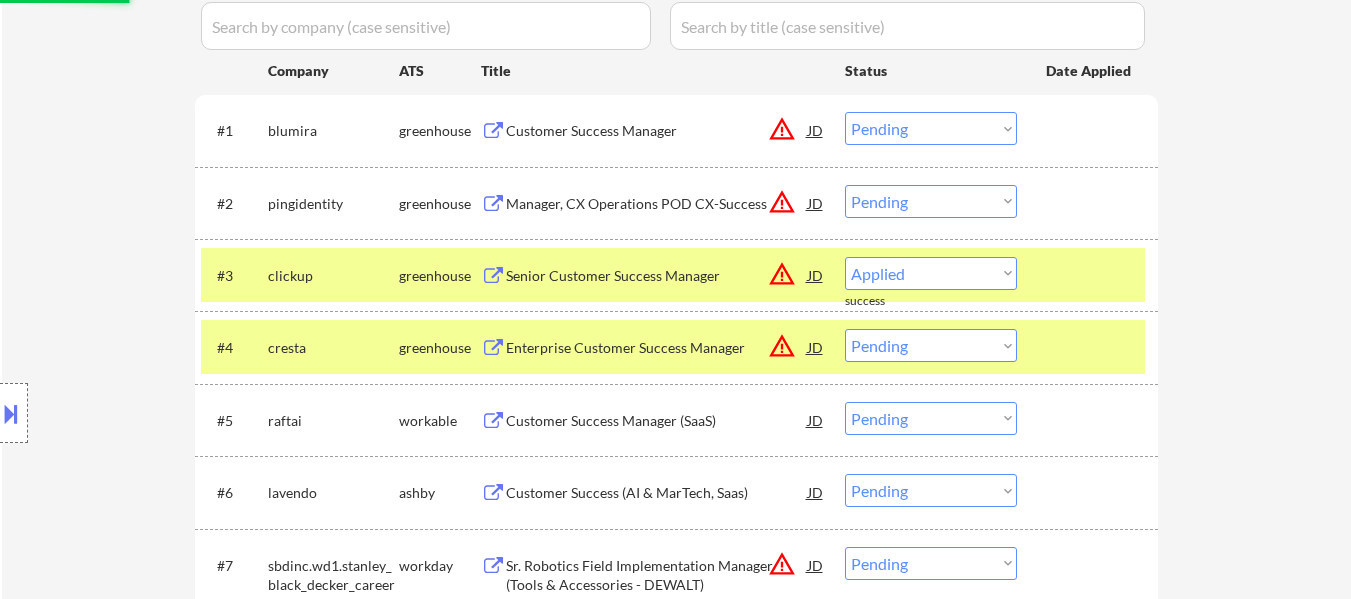 scroll, scrollTop: 600, scrollLeft: 0, axis: vertical 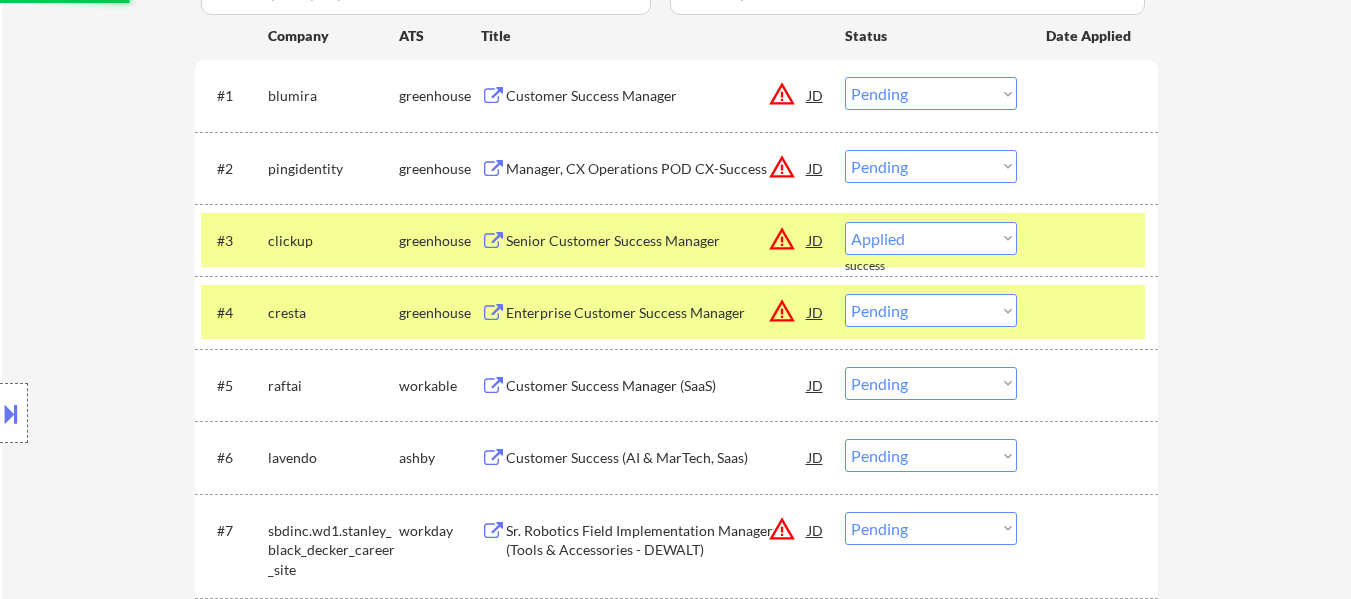 select on ""pending"" 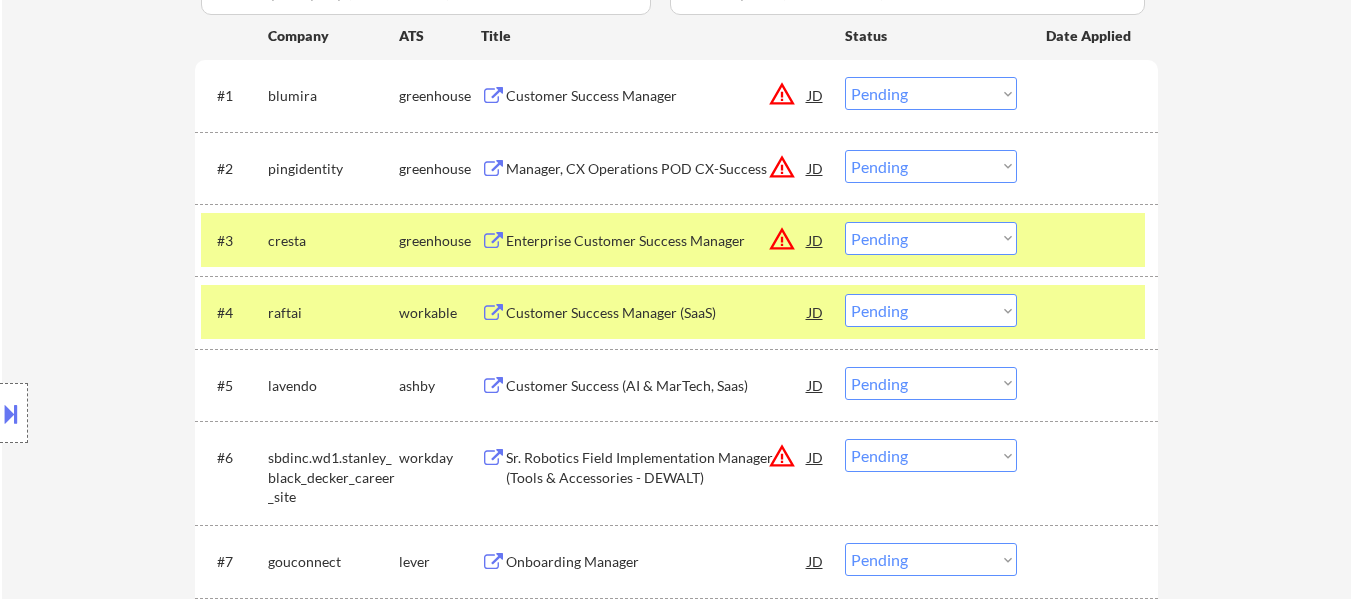 click on "#4 raftai workable Customer Success Manager (SaaS) JD warning_amber Choose an option... Pending Applied Excluded (Questions) Excluded (Expired) Excluded (Location) Excluded (Bad Match) Excluded (Blocklist) Excluded (Salary) Excluded (Other) success" at bounding box center (676, 312) 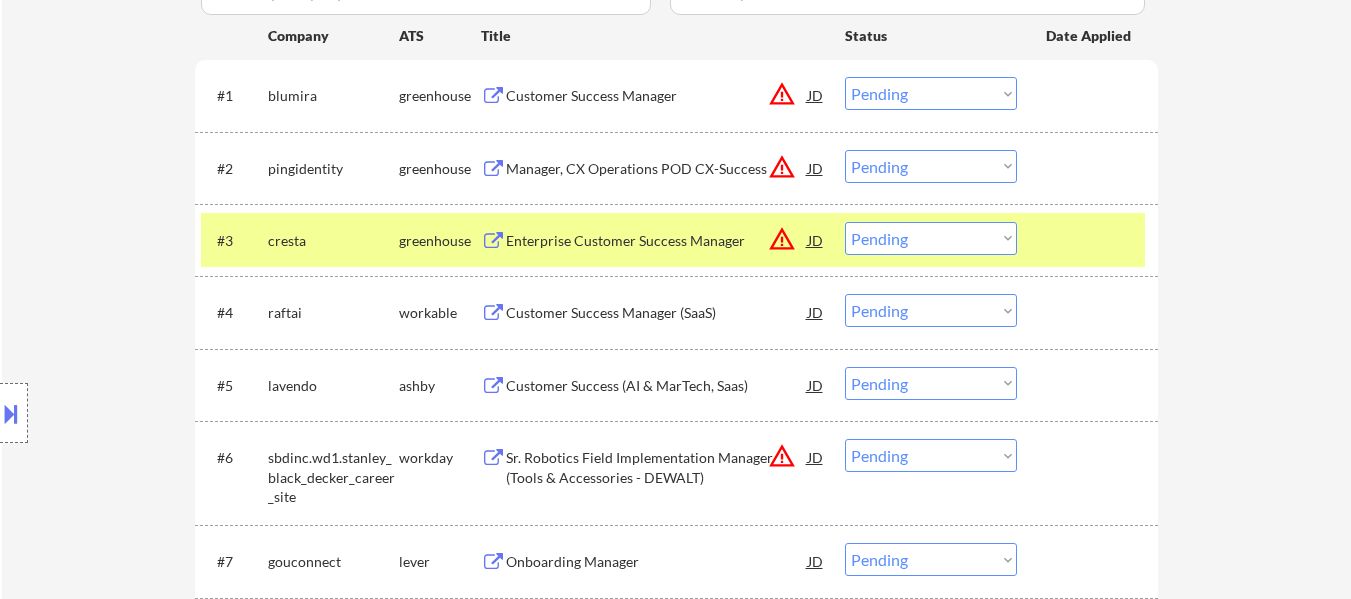 click on "Enterprise Customer Success Manager" at bounding box center [657, 241] 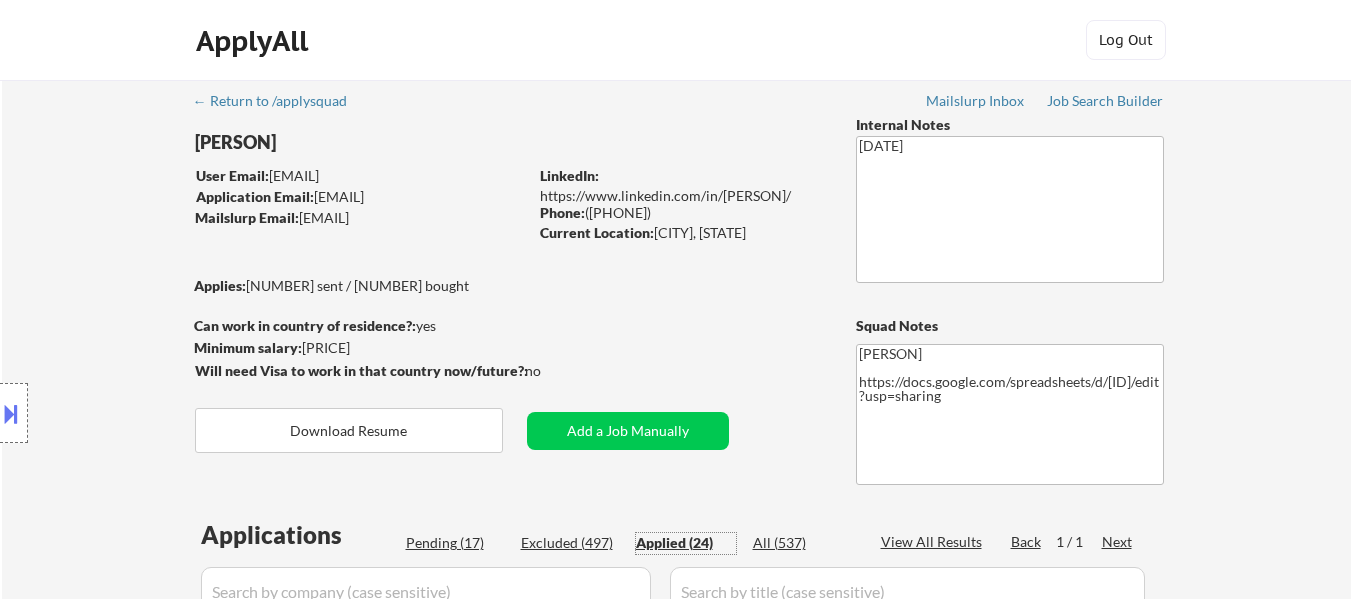 select on ""applied"" 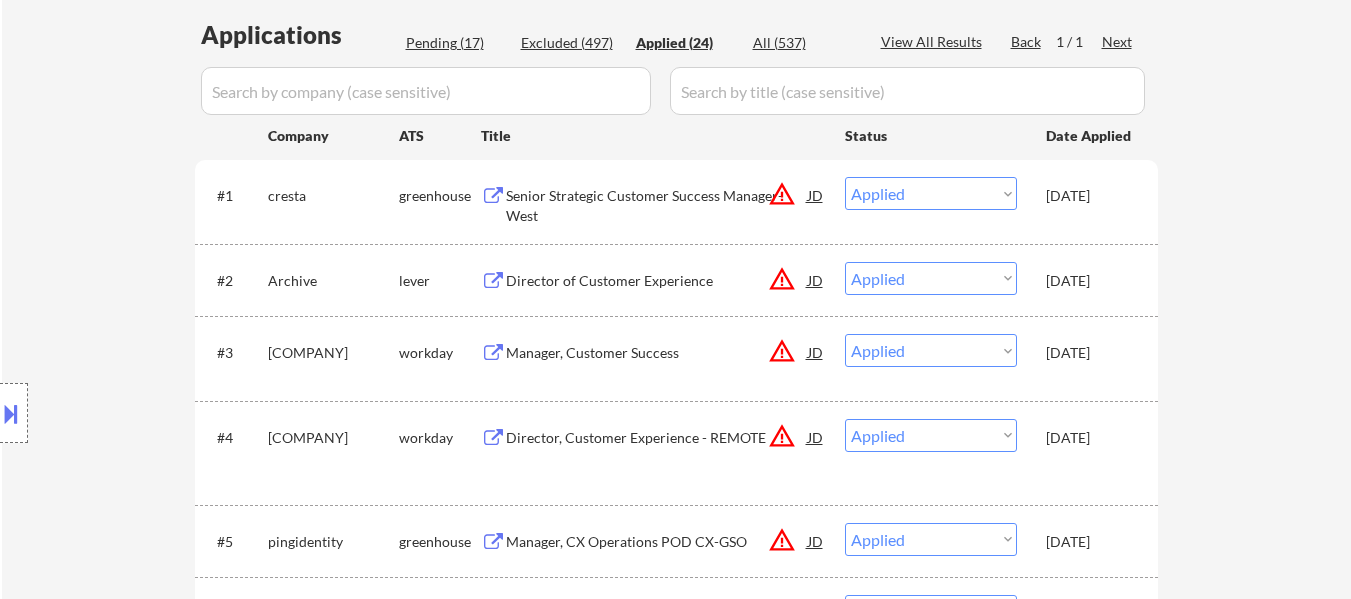 select on ""applied"" 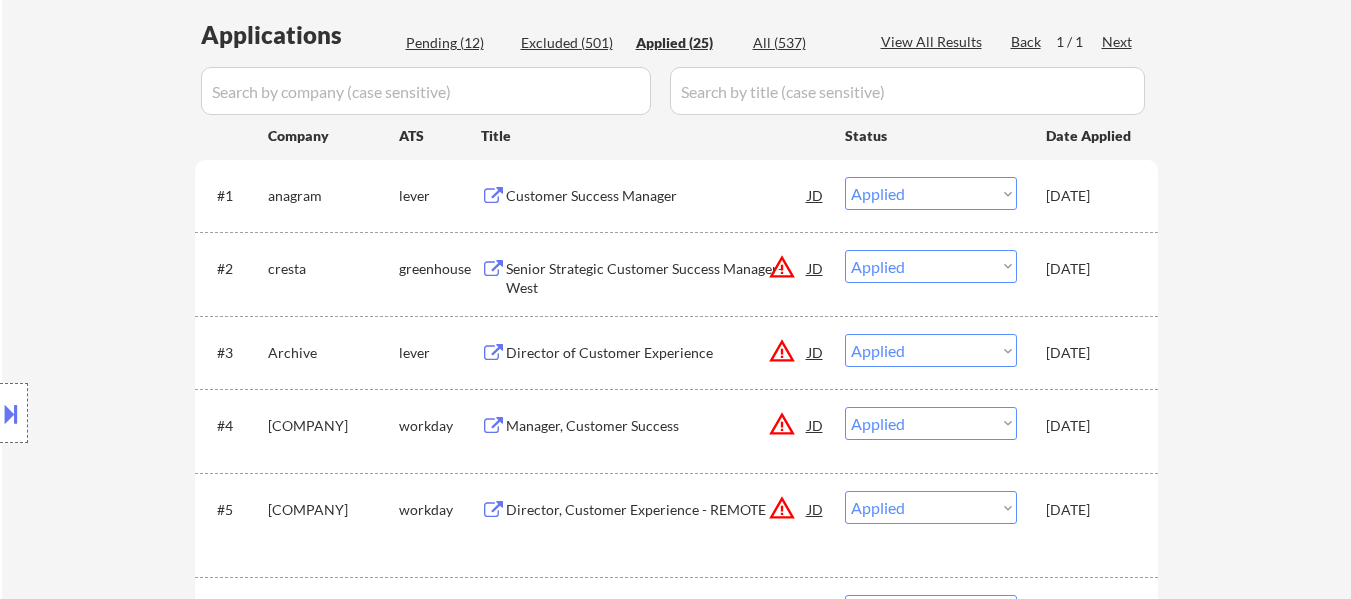 select on ""applied"" 